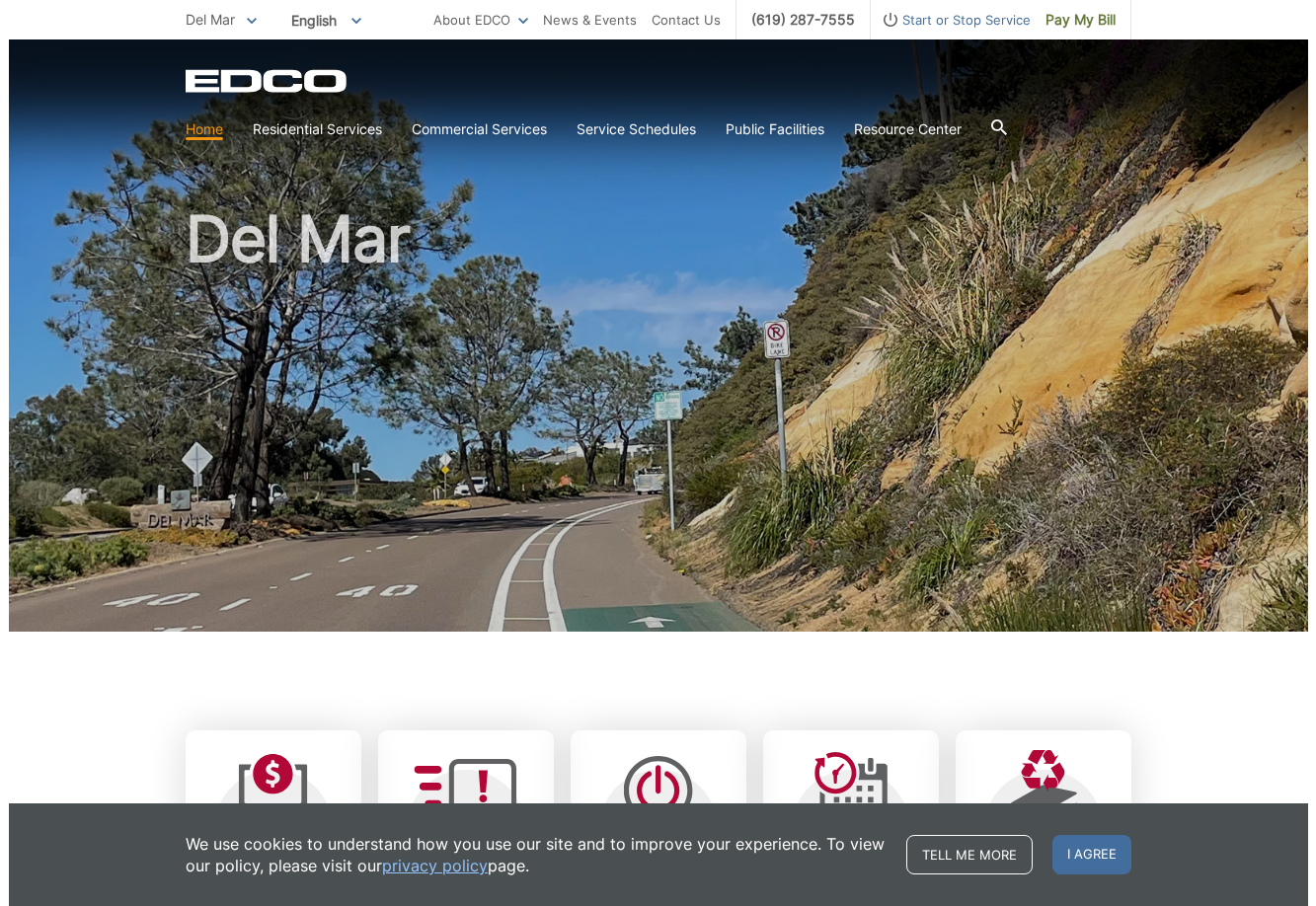 scroll, scrollTop: 99, scrollLeft: 0, axis: vertical 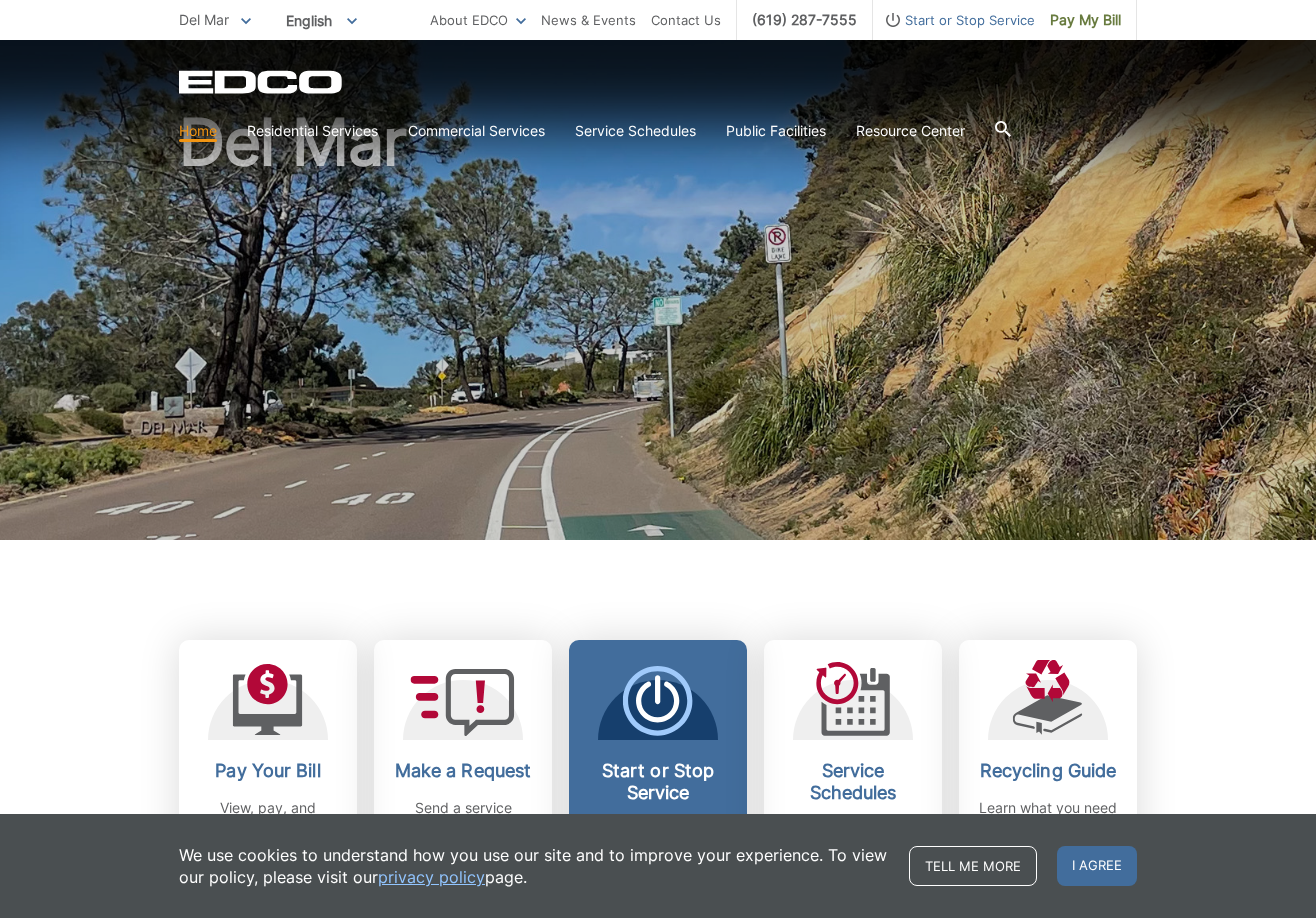 click 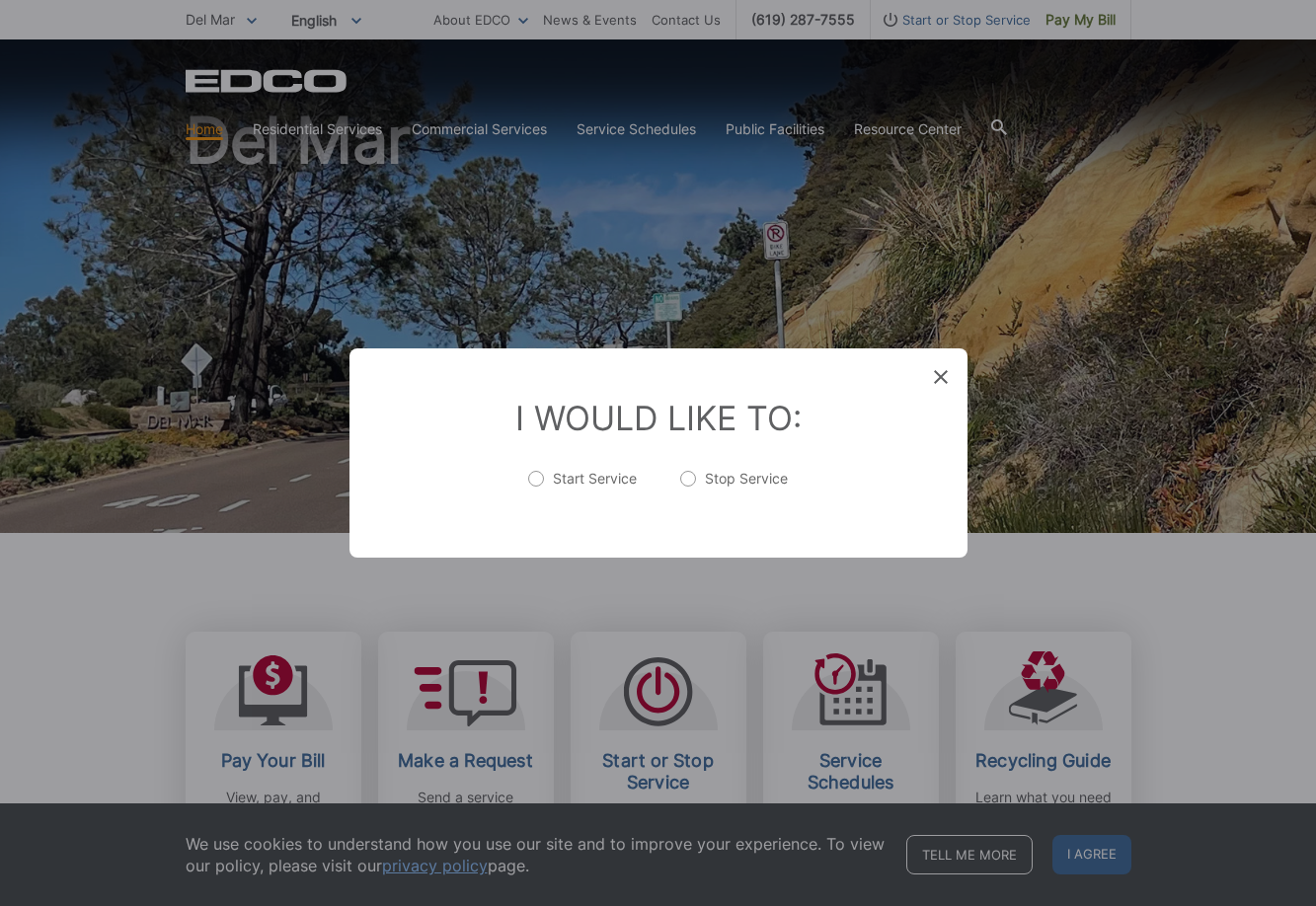 click on "Stop Service" at bounding box center [734, 489] 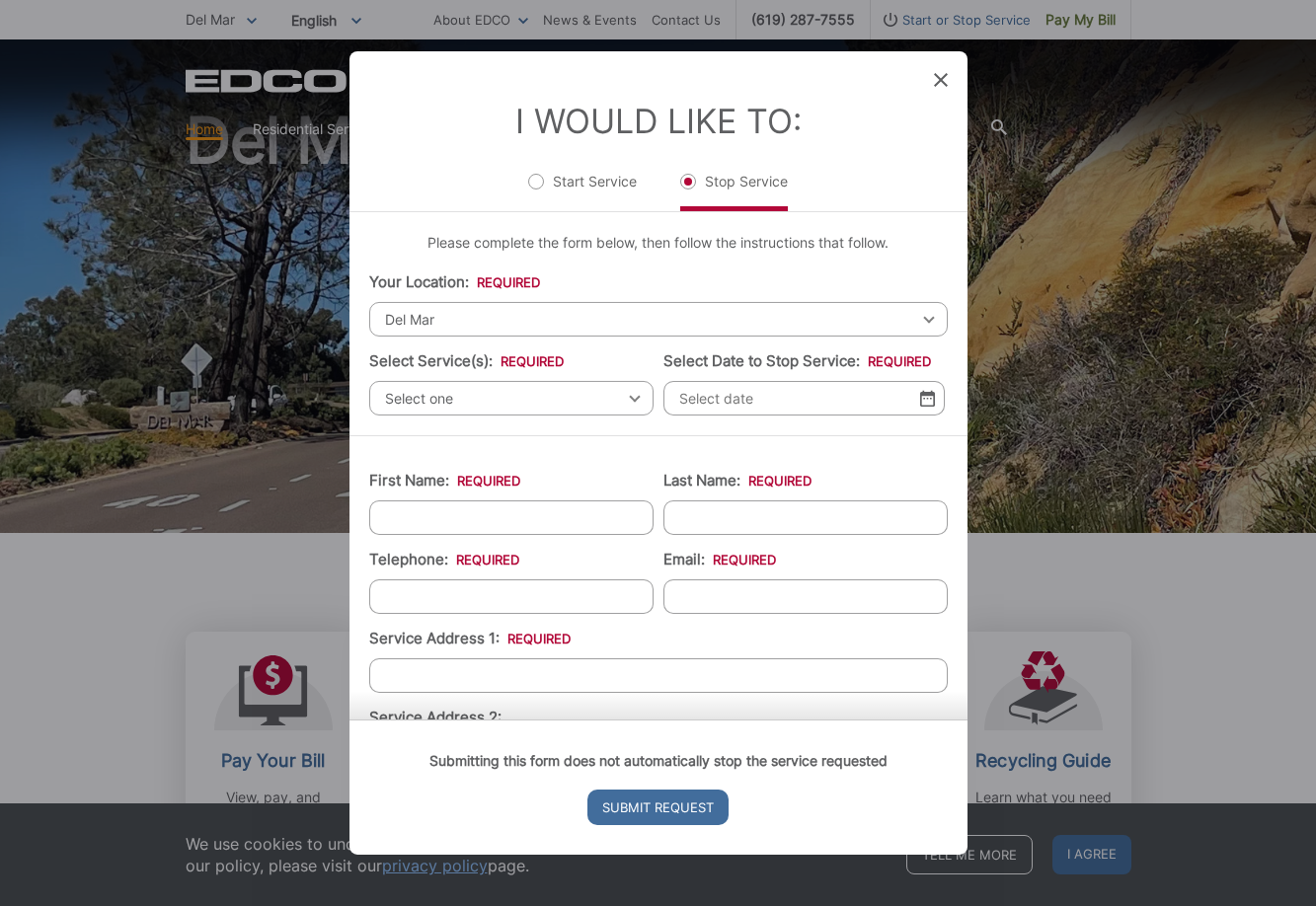 click on "Select one Select one Residential Curbside Pickup Commercial/Business Services Apartments & Condos Temporary Dumpster Service Construction & Demolition" at bounding box center [511, 398] 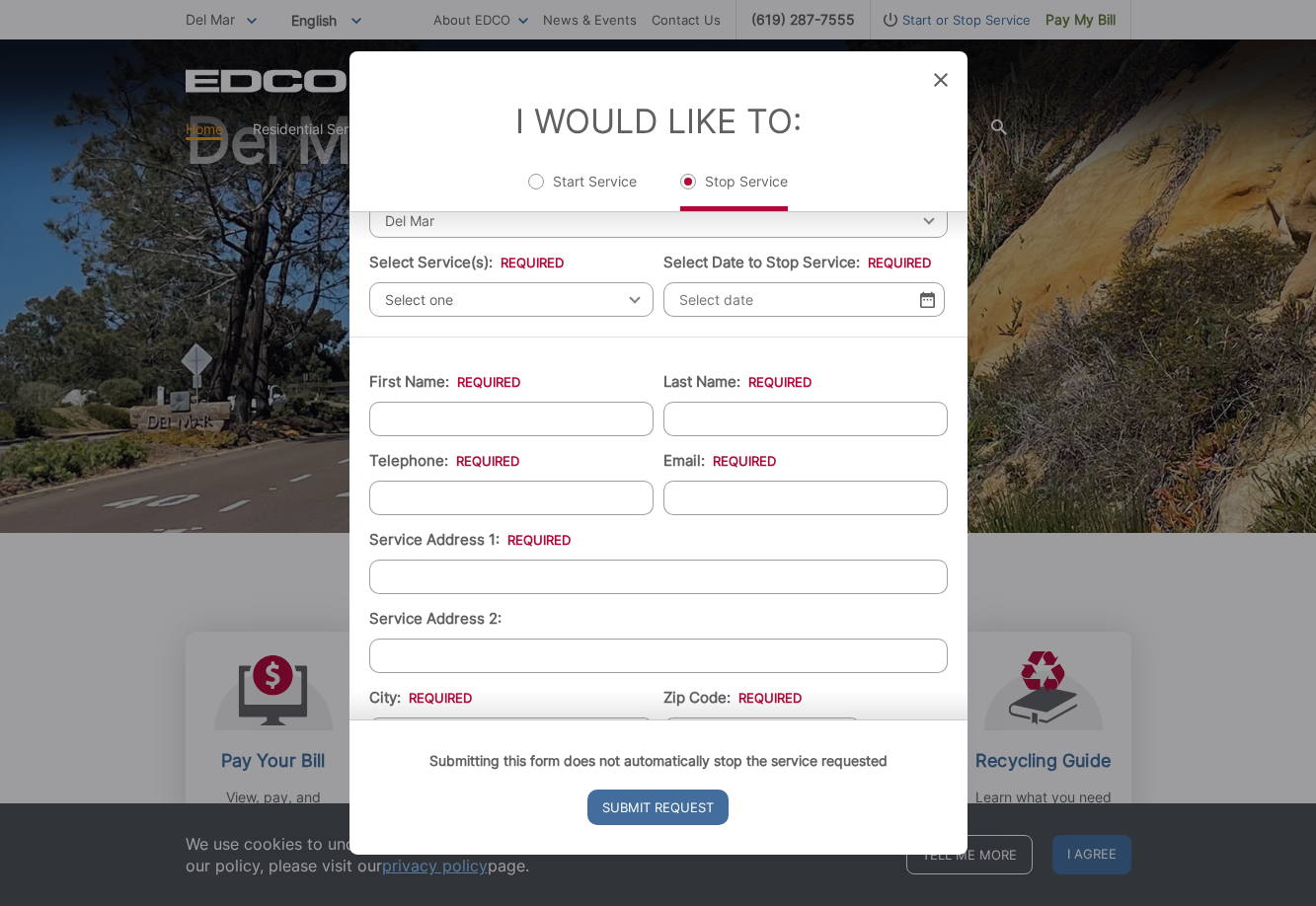 scroll, scrollTop: 0, scrollLeft: 0, axis: both 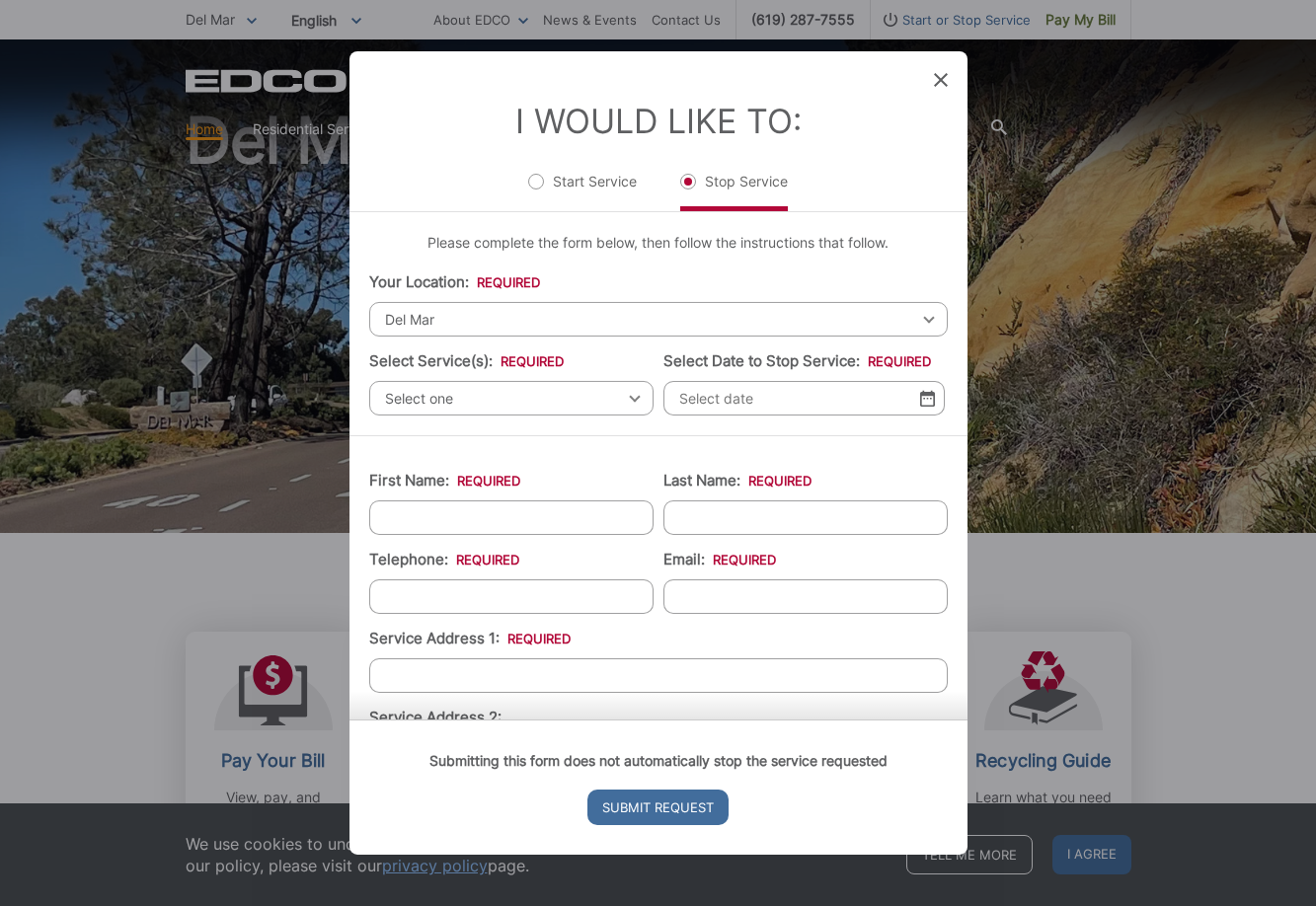 click on "Del Mar" at bounding box center (658, 319) 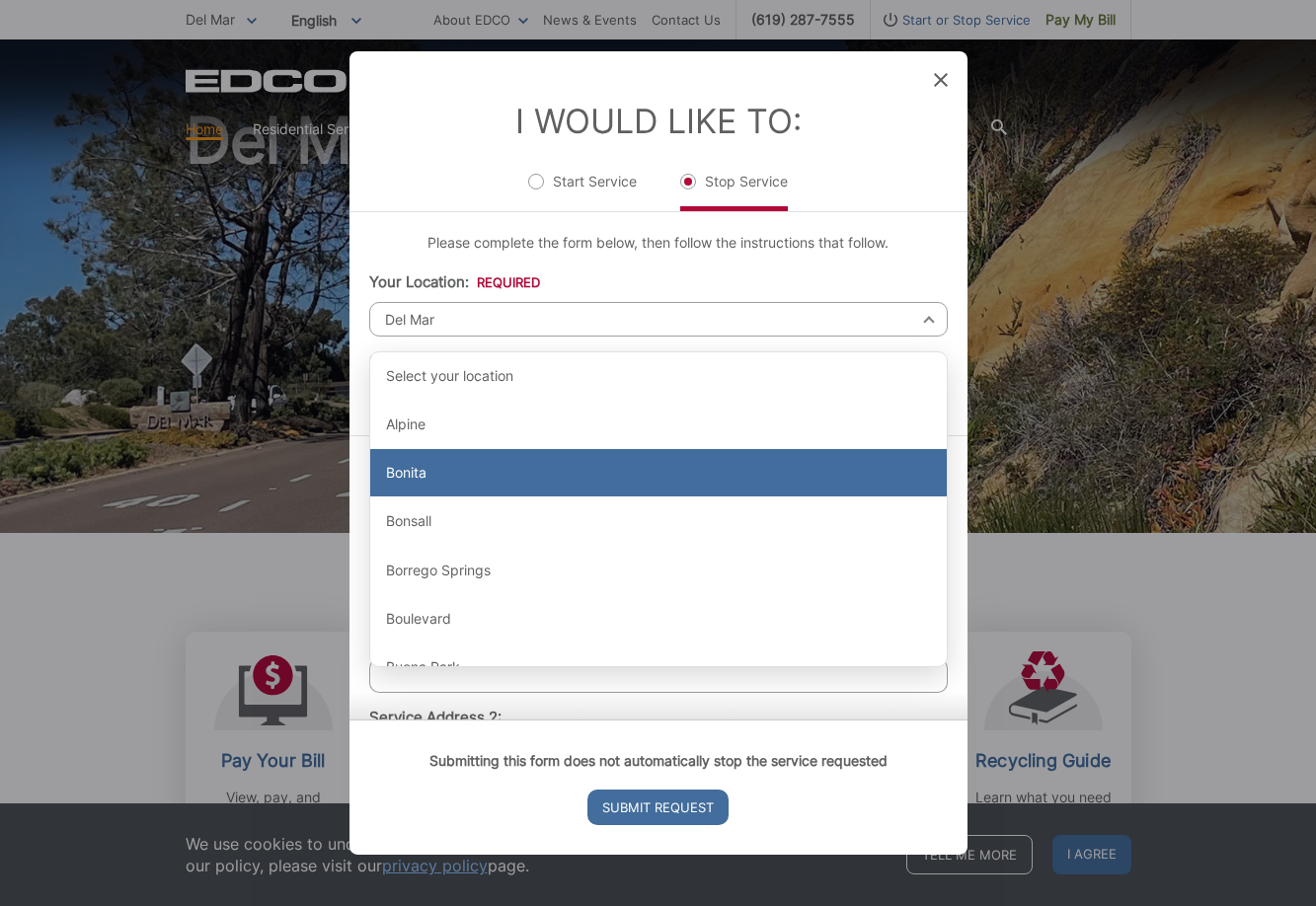 scroll, scrollTop: 395, scrollLeft: 0, axis: vertical 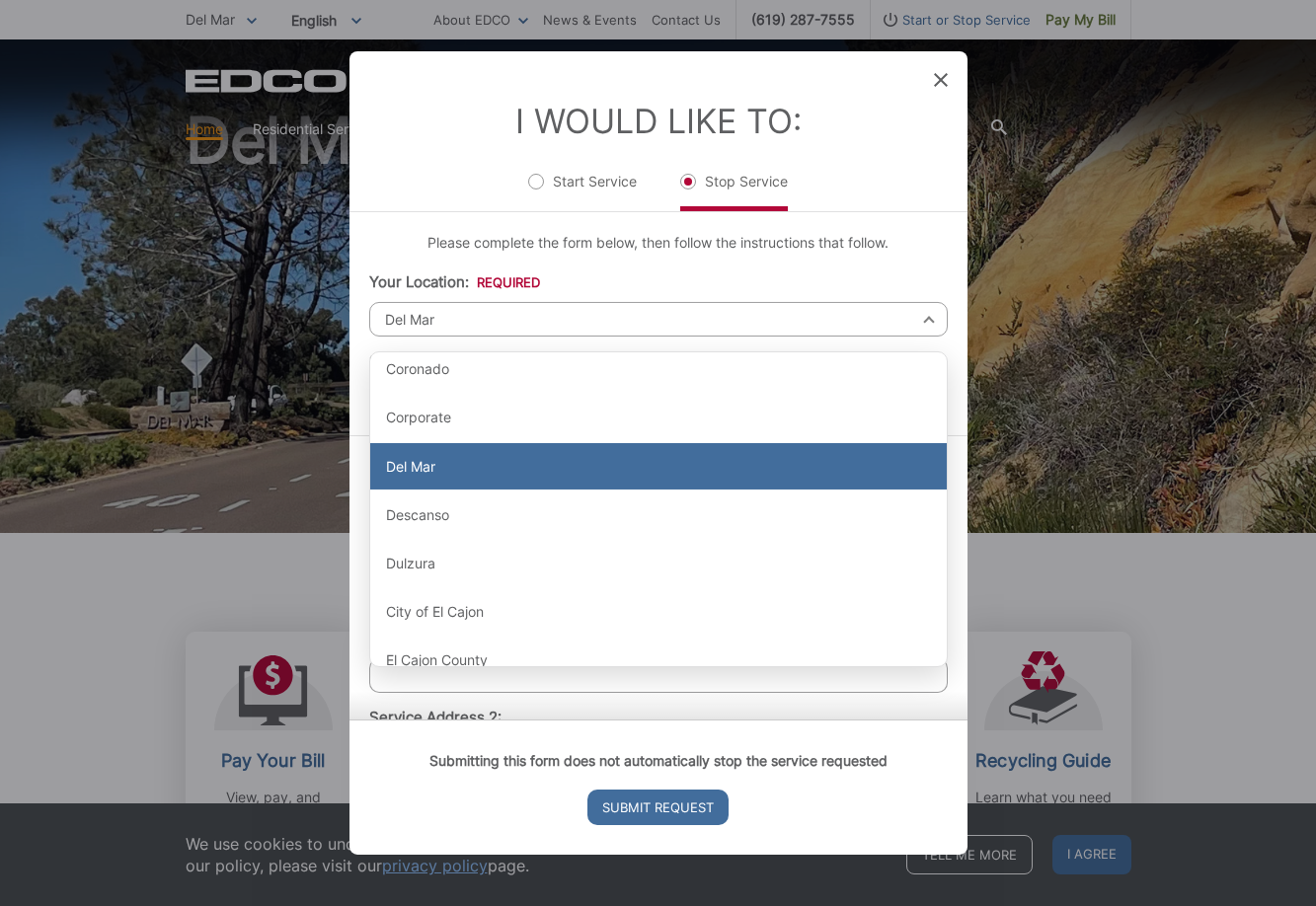 click on "Del Mar" at bounding box center [658, 467] 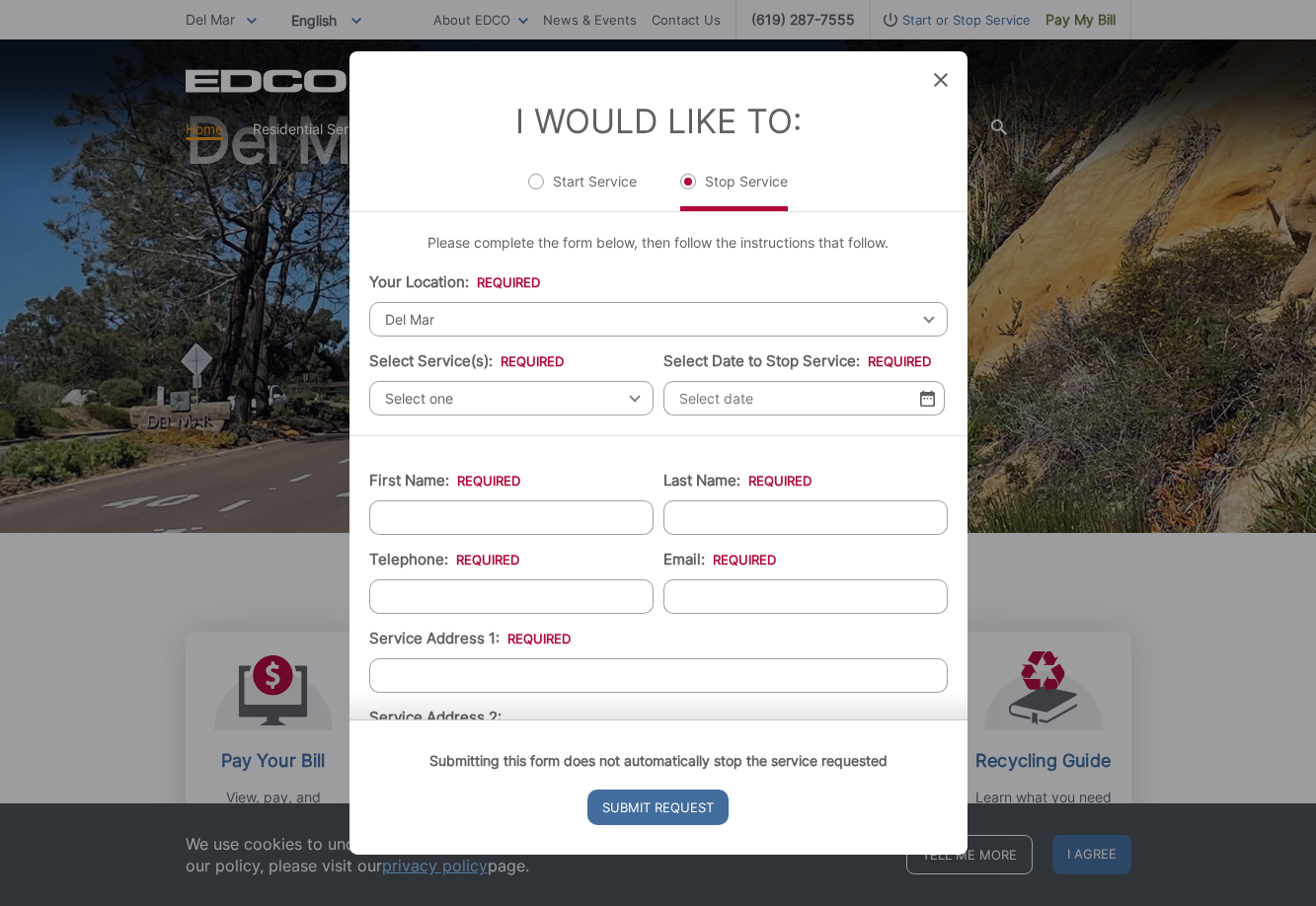 click on "Select one Select one Residential Curbside Pickup Commercial/Business Services Apartments & Condos Temporary Dumpster Service Construction & Demolition" at bounding box center (511, 398) 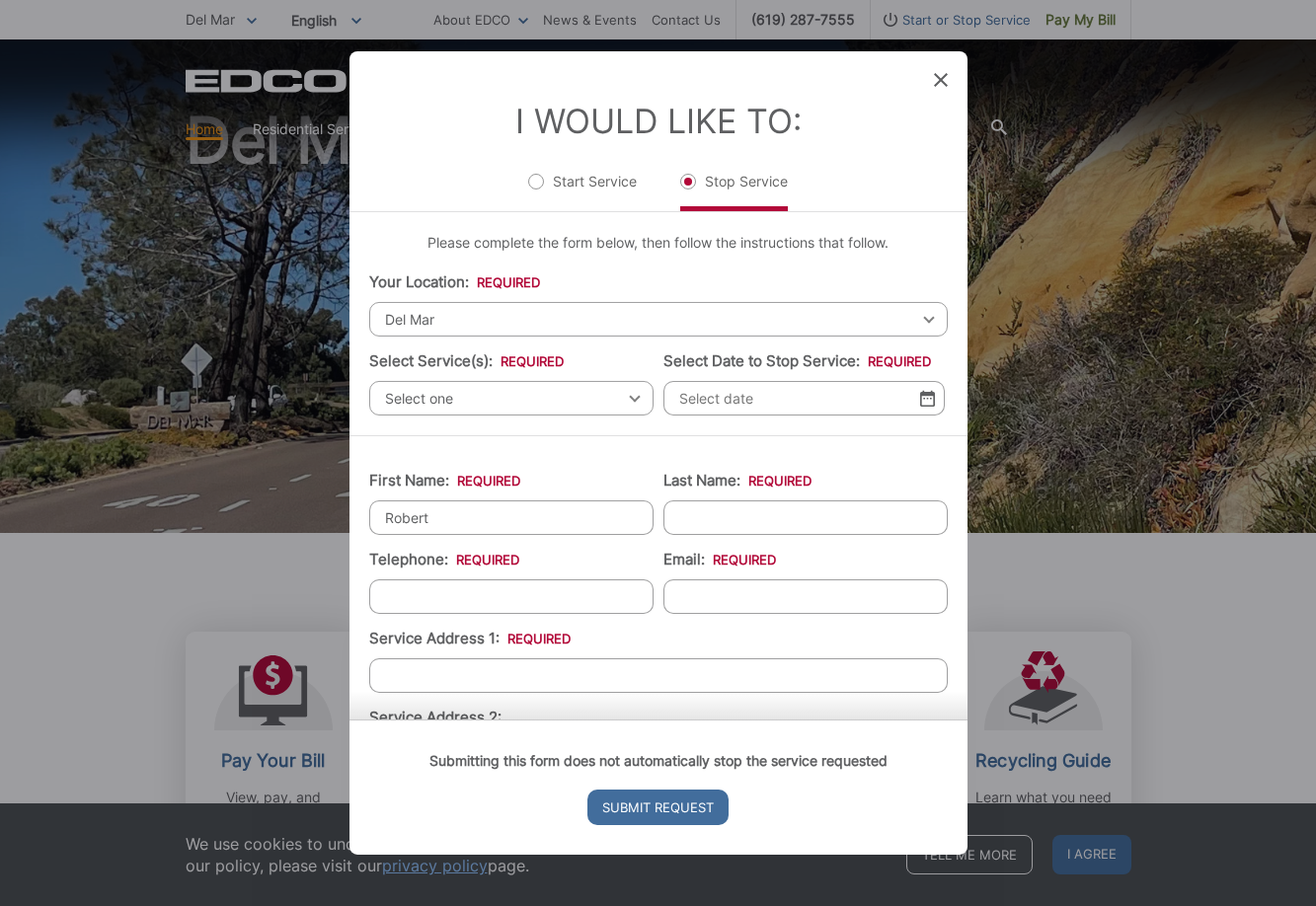 type on "Robert" 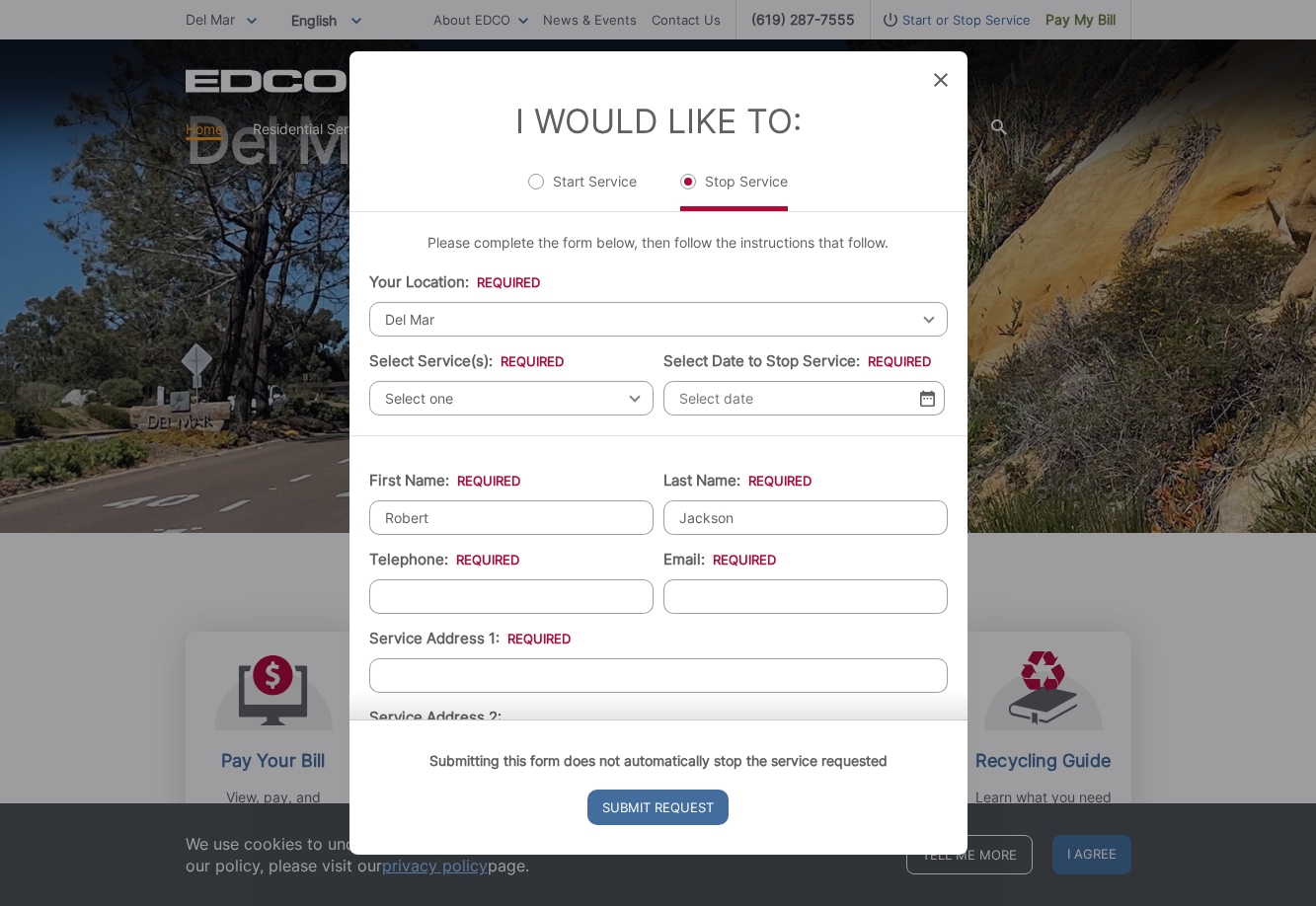 type on "Jackson" 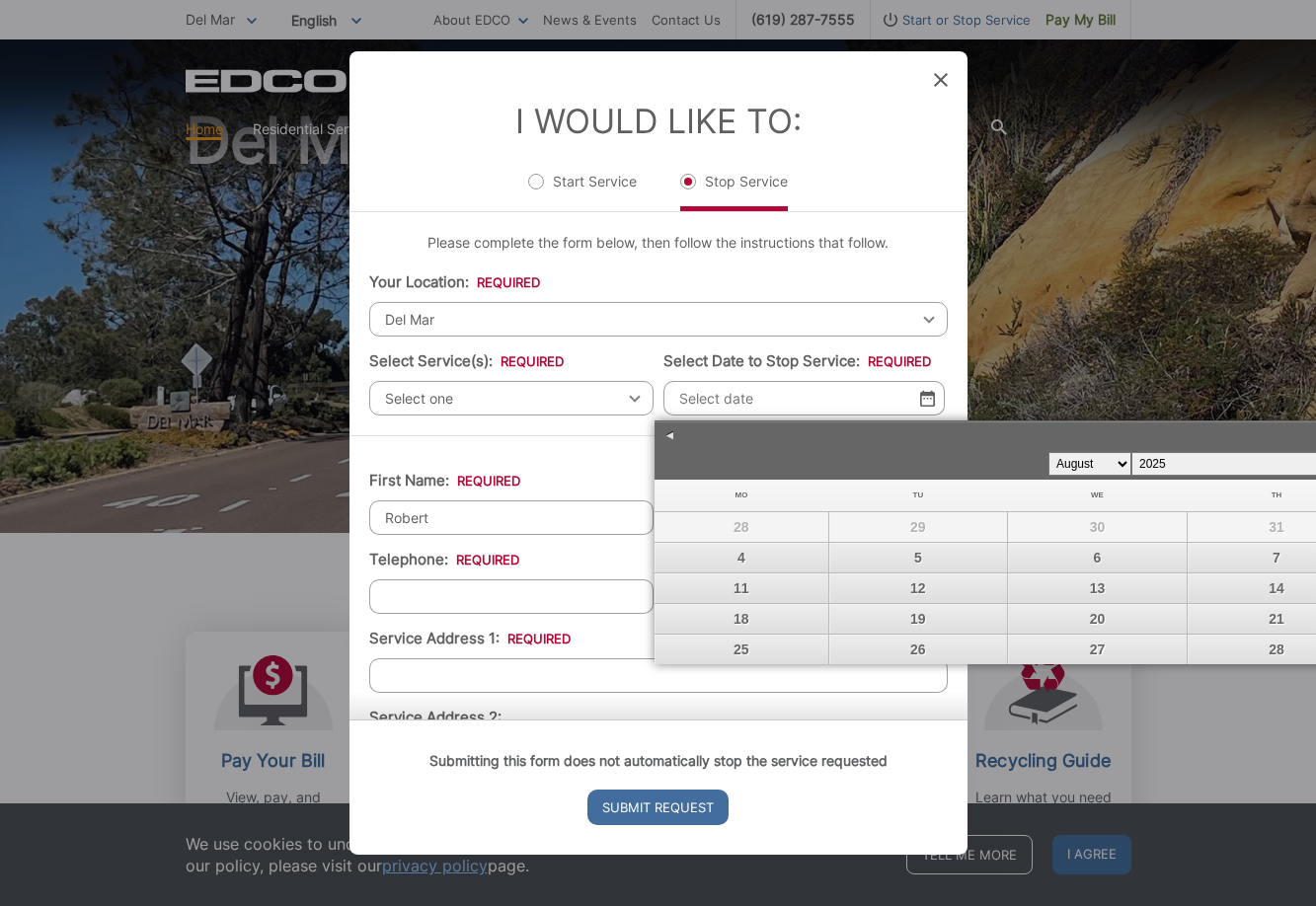 click on "8" at bounding box center (1455, 558) 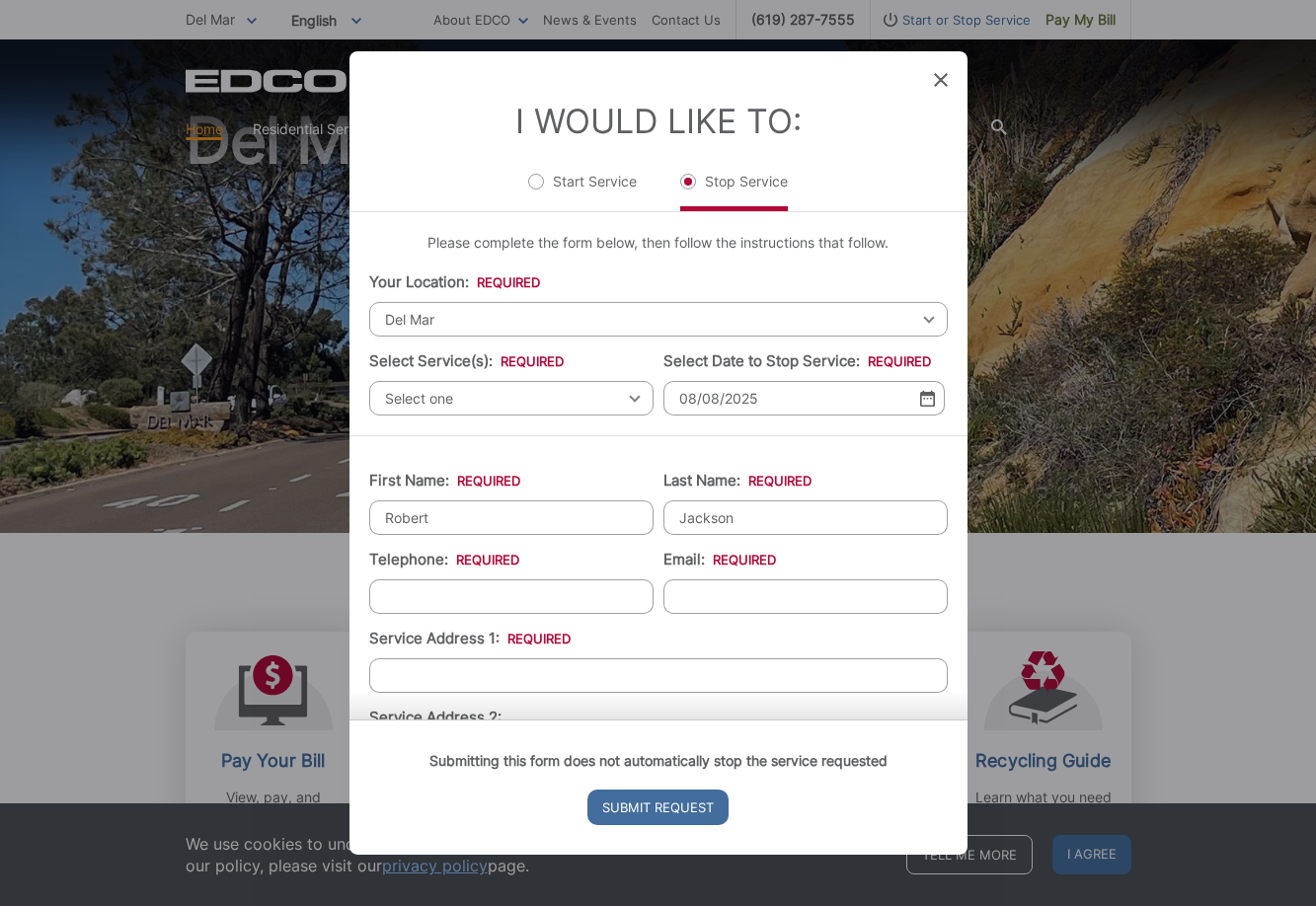 click on "Select one Select one Residential Curbside Pickup Commercial/Business Services Apartments & Condos Temporary Dumpster Service Construction & Demolition" at bounding box center (511, 398) 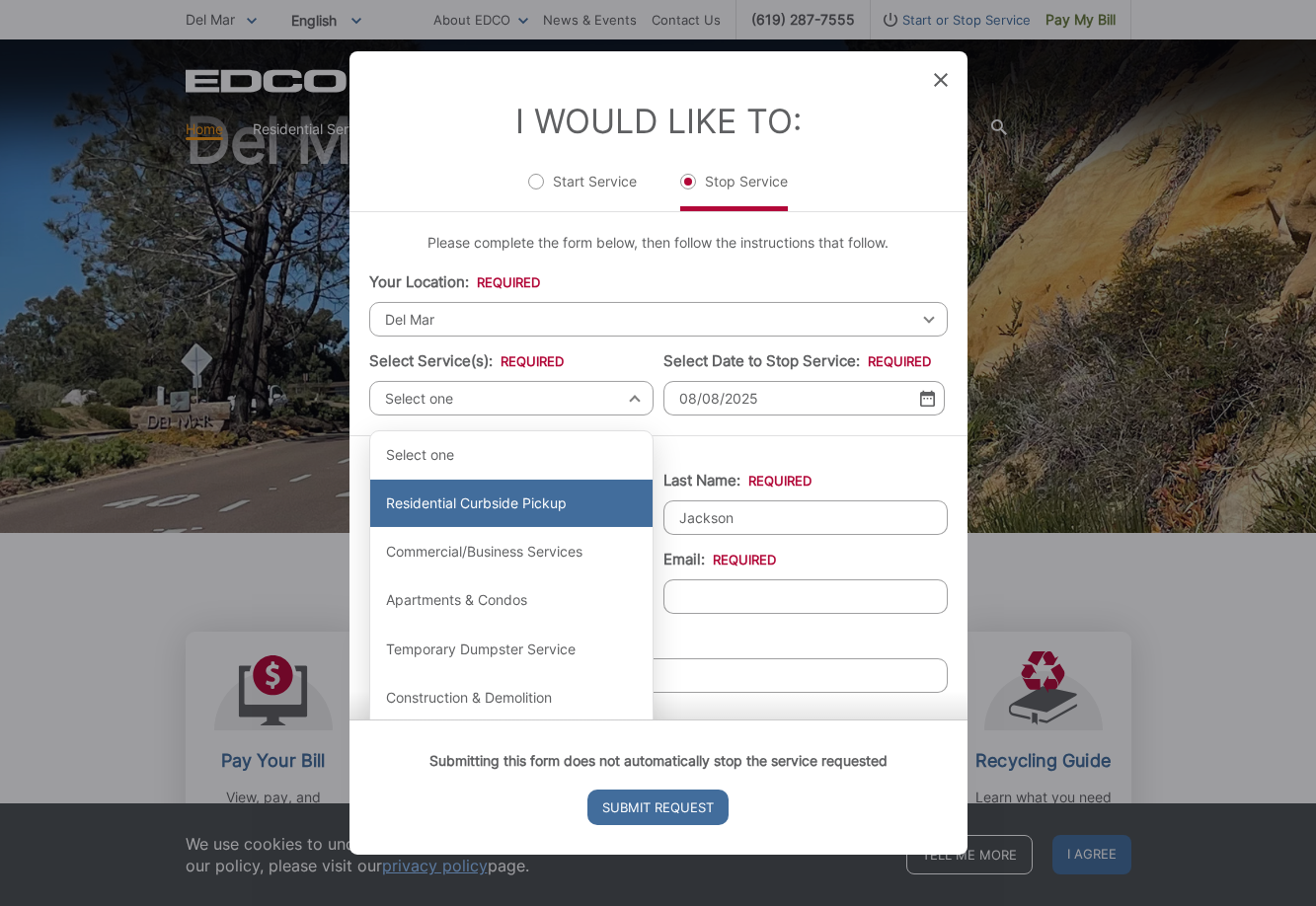 click on "Residential Curbside Pickup" at bounding box center (511, 503) 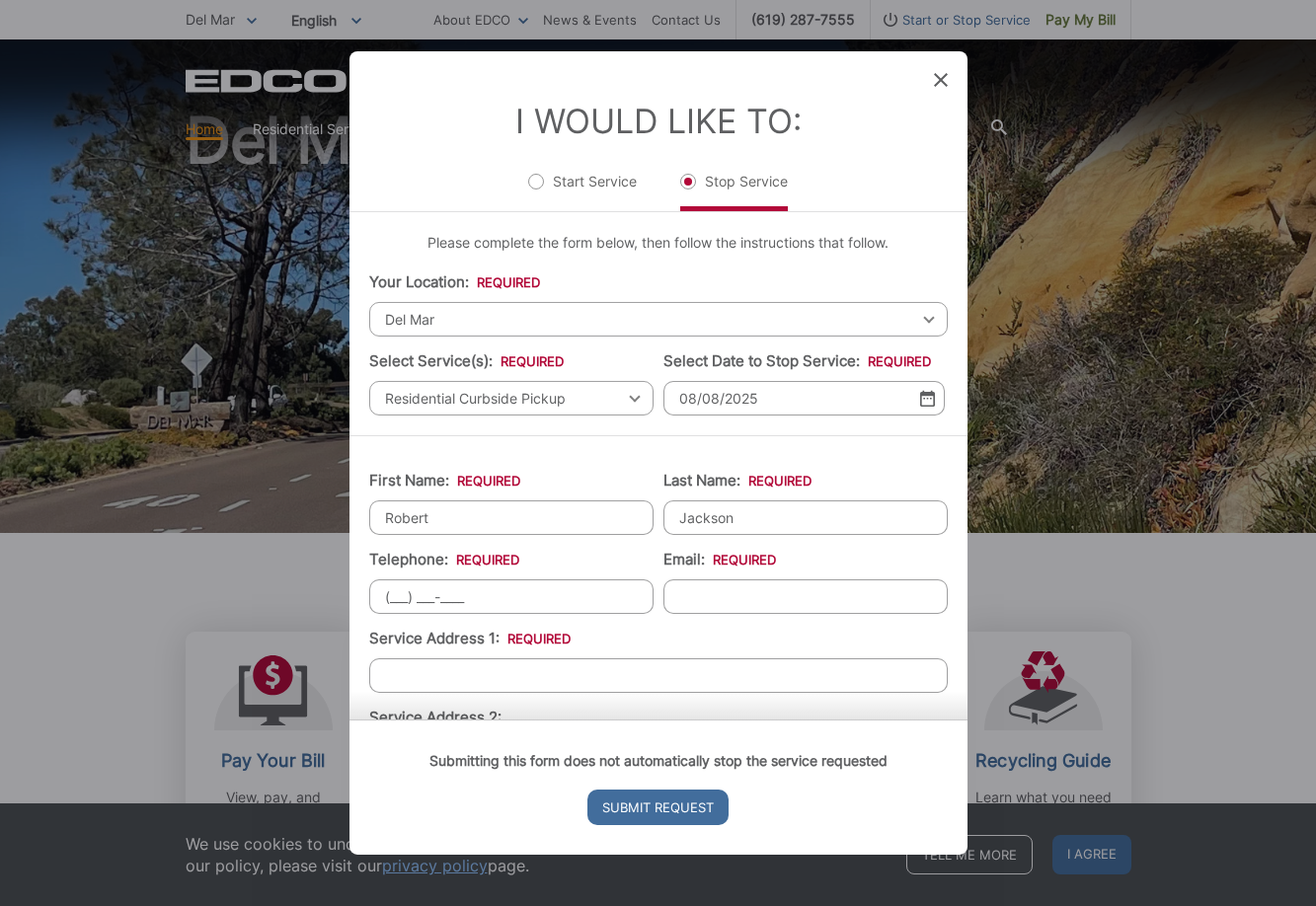 click on "(___) ___-____" at bounding box center (511, 596) 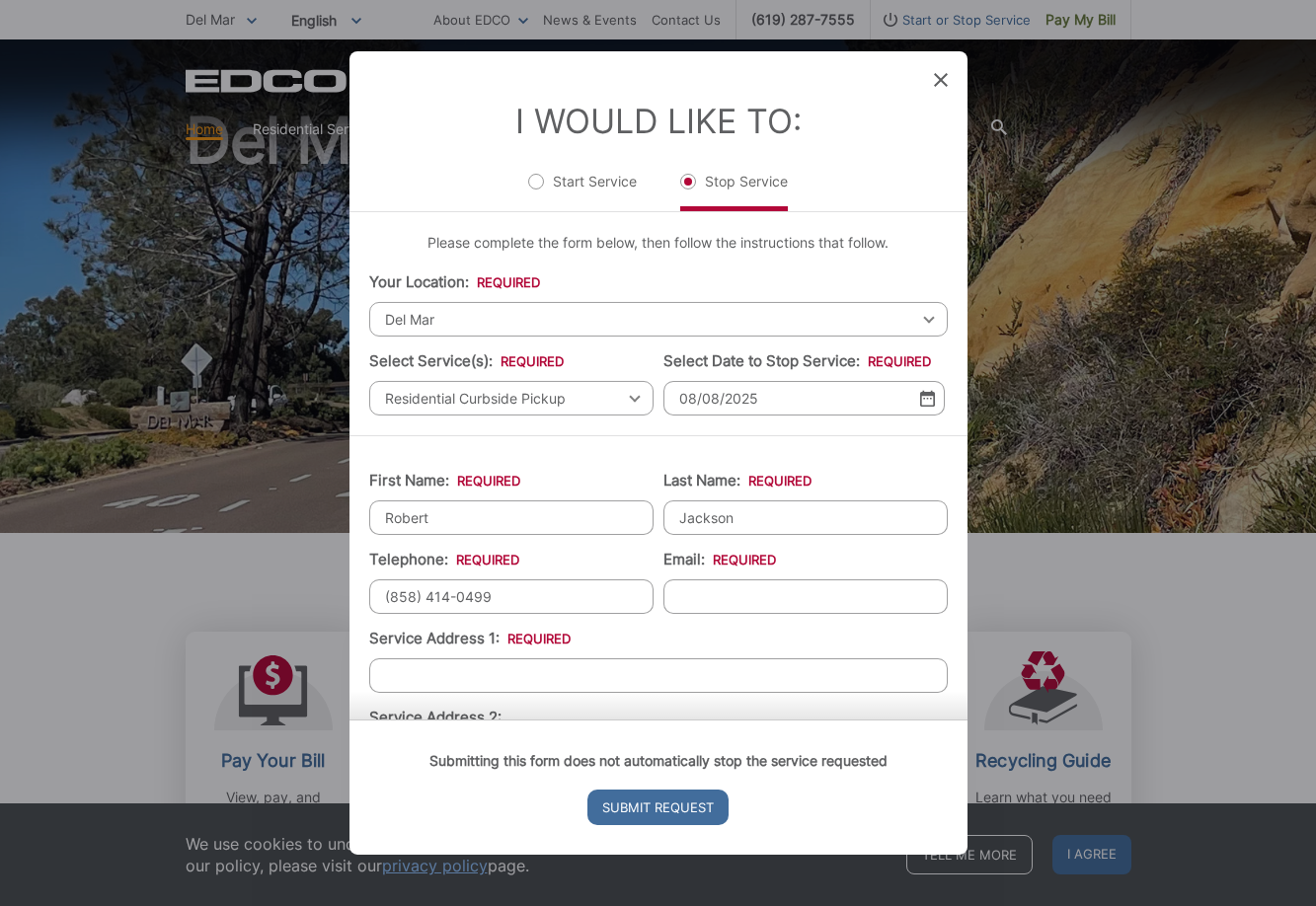 type on "(858) 414-0499" 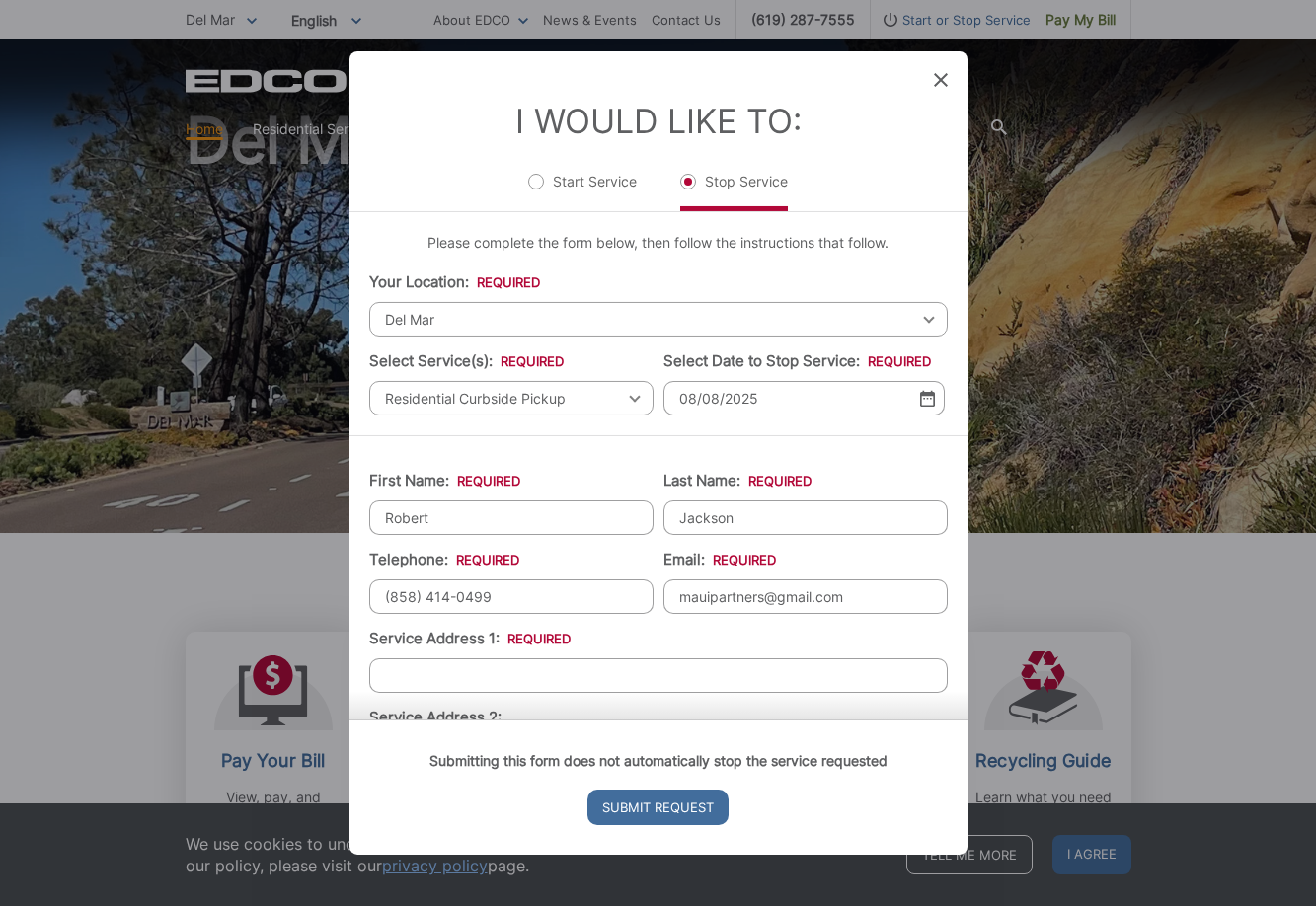type on "Rancho Santa Fe" 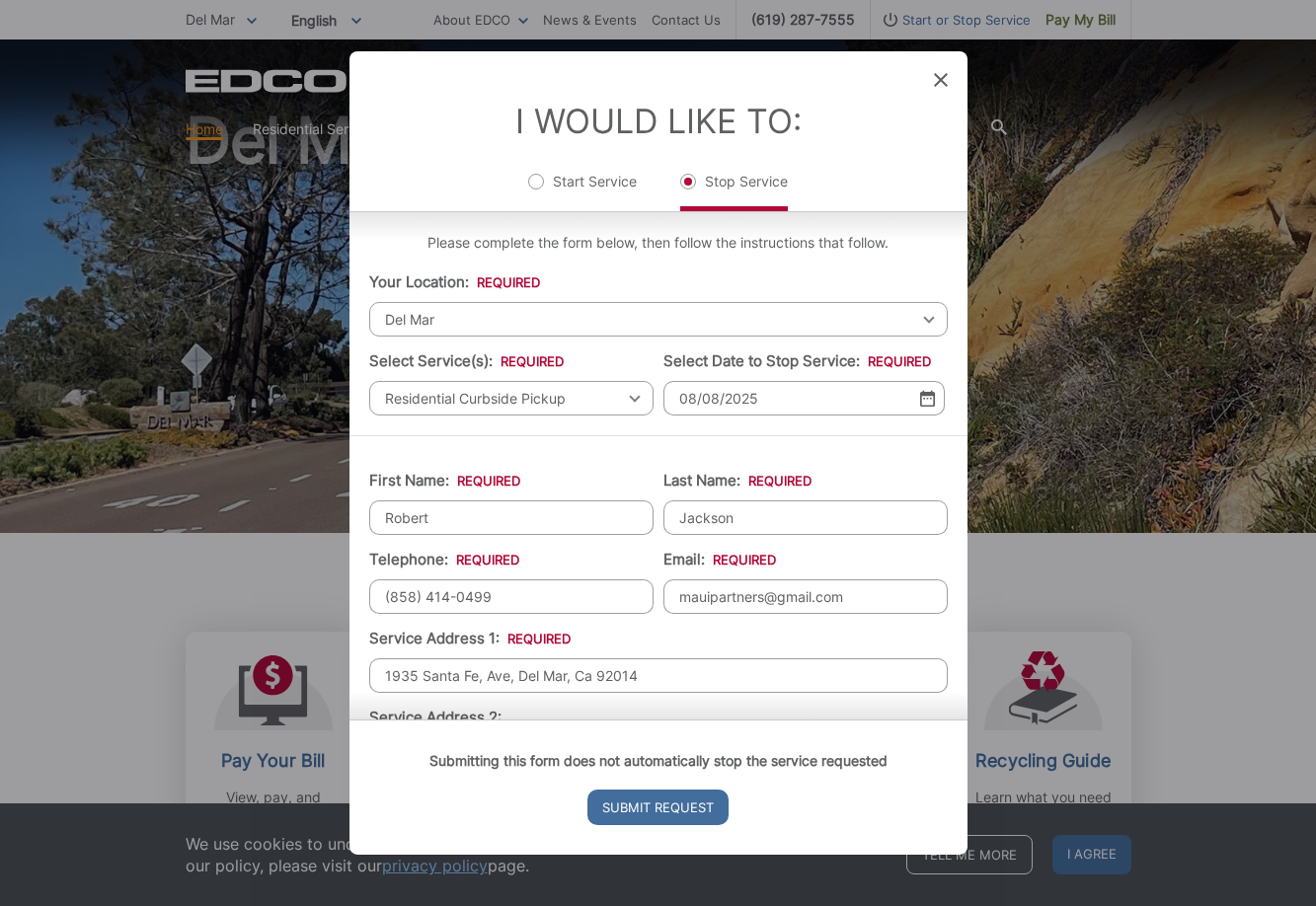 scroll, scrollTop: 296, scrollLeft: 0, axis: vertical 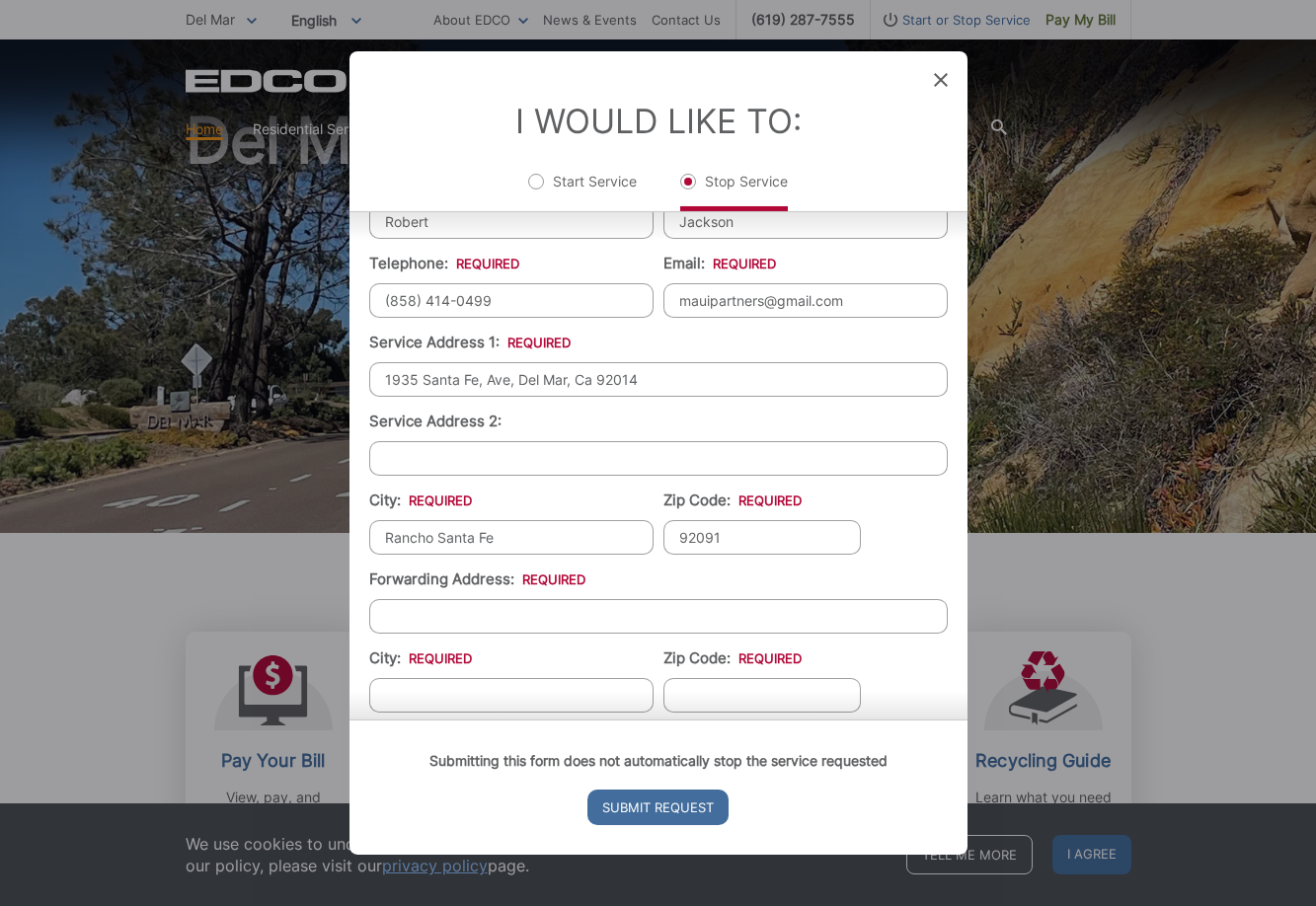 type on "1935 Santa Fe, Ave, Del Mar, Ca 92014" 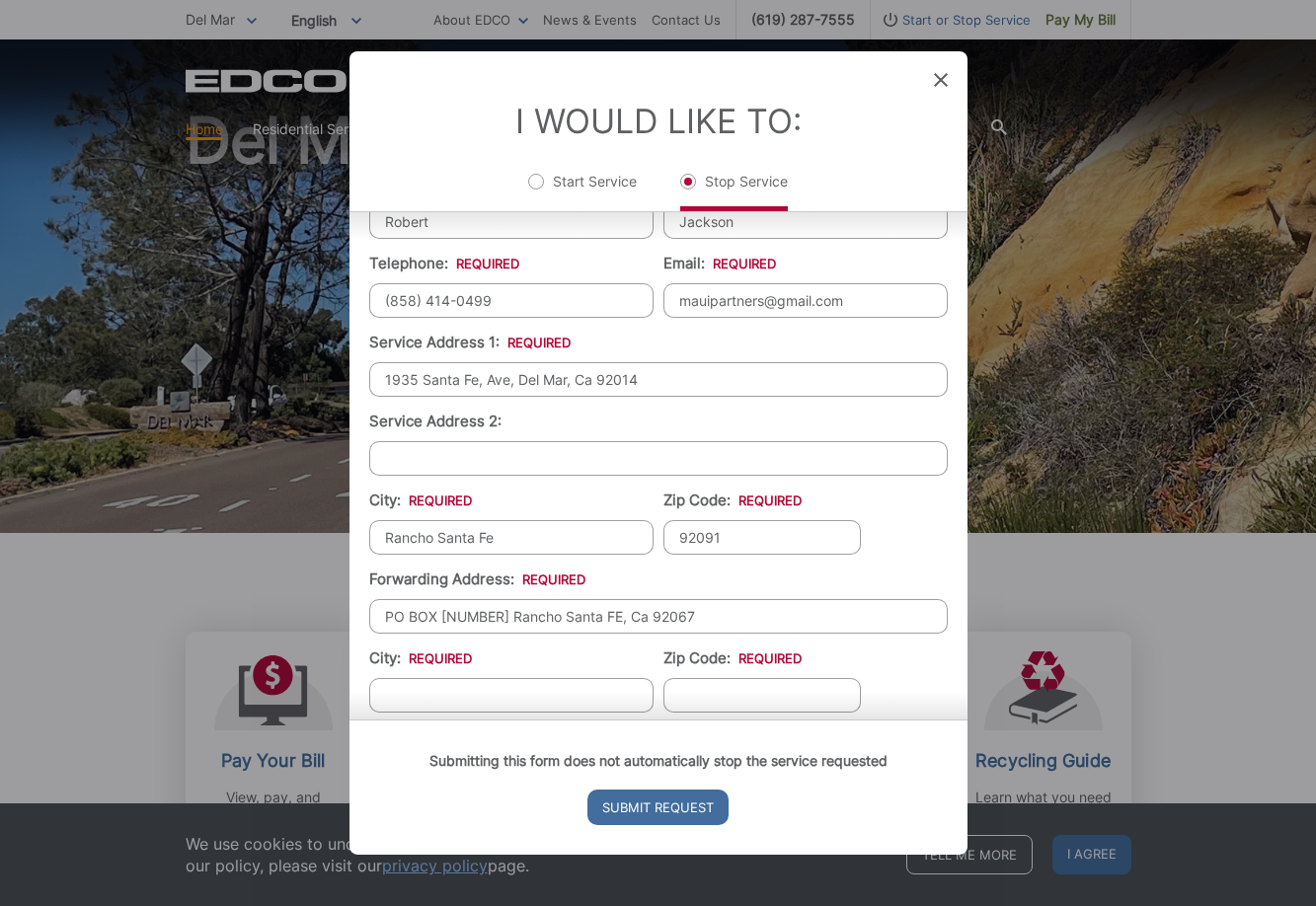 click on "PO BOX [NUMBER] Rancho Santa FE, Ca 92067" at bounding box center [658, 616] 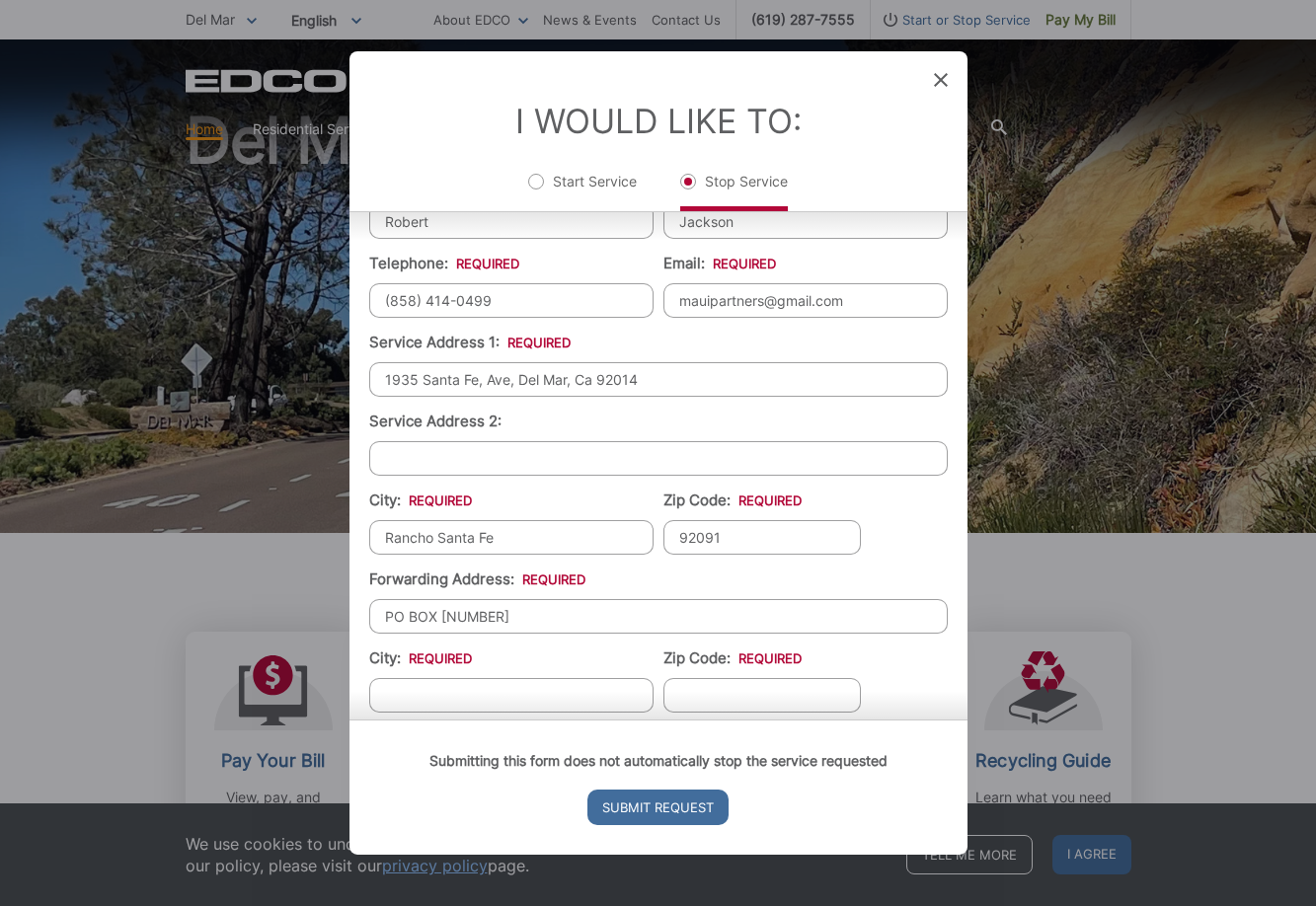 type on "PO BOX [NUMBER]" 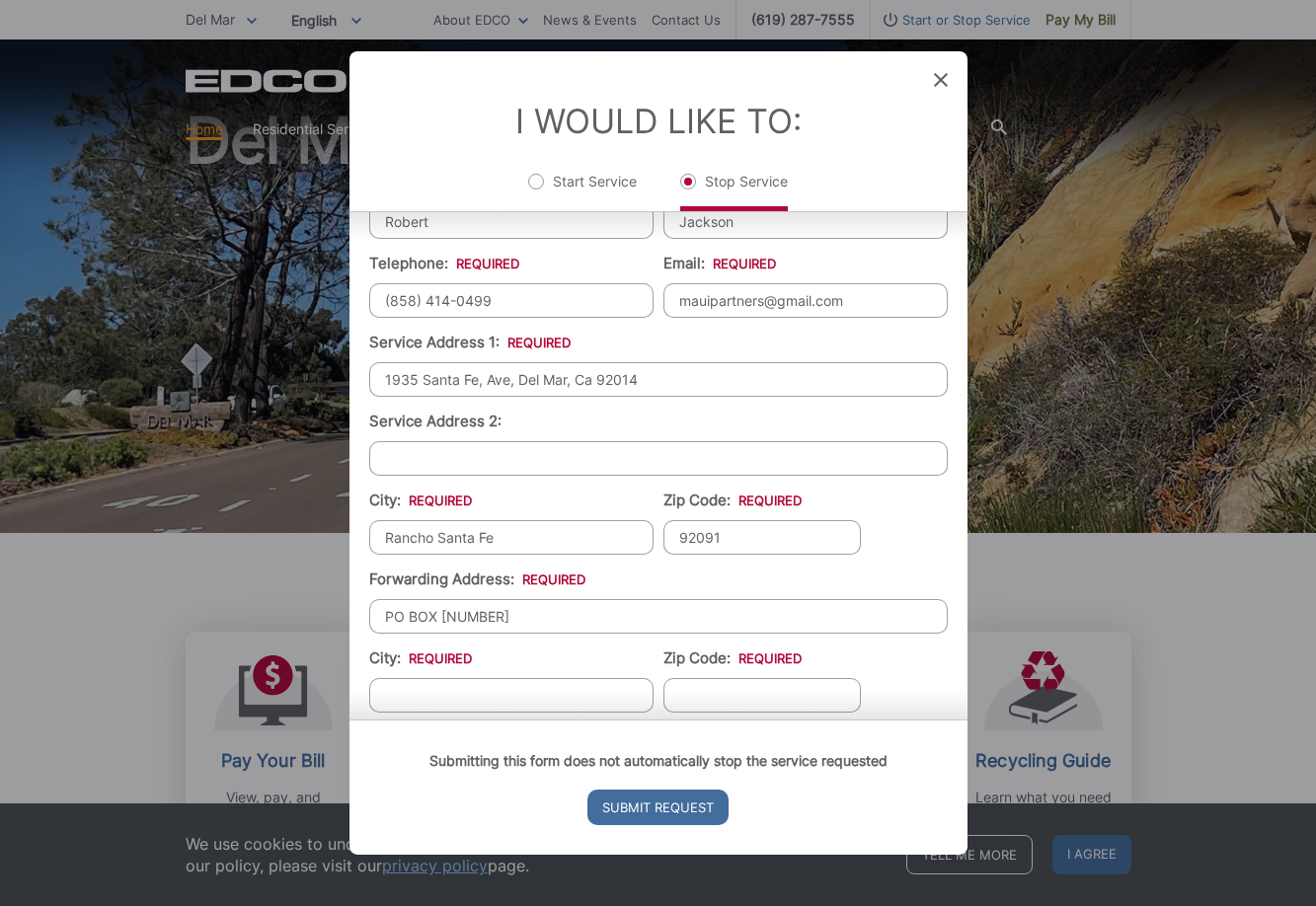 scroll, scrollTop: 537, scrollLeft: 0, axis: vertical 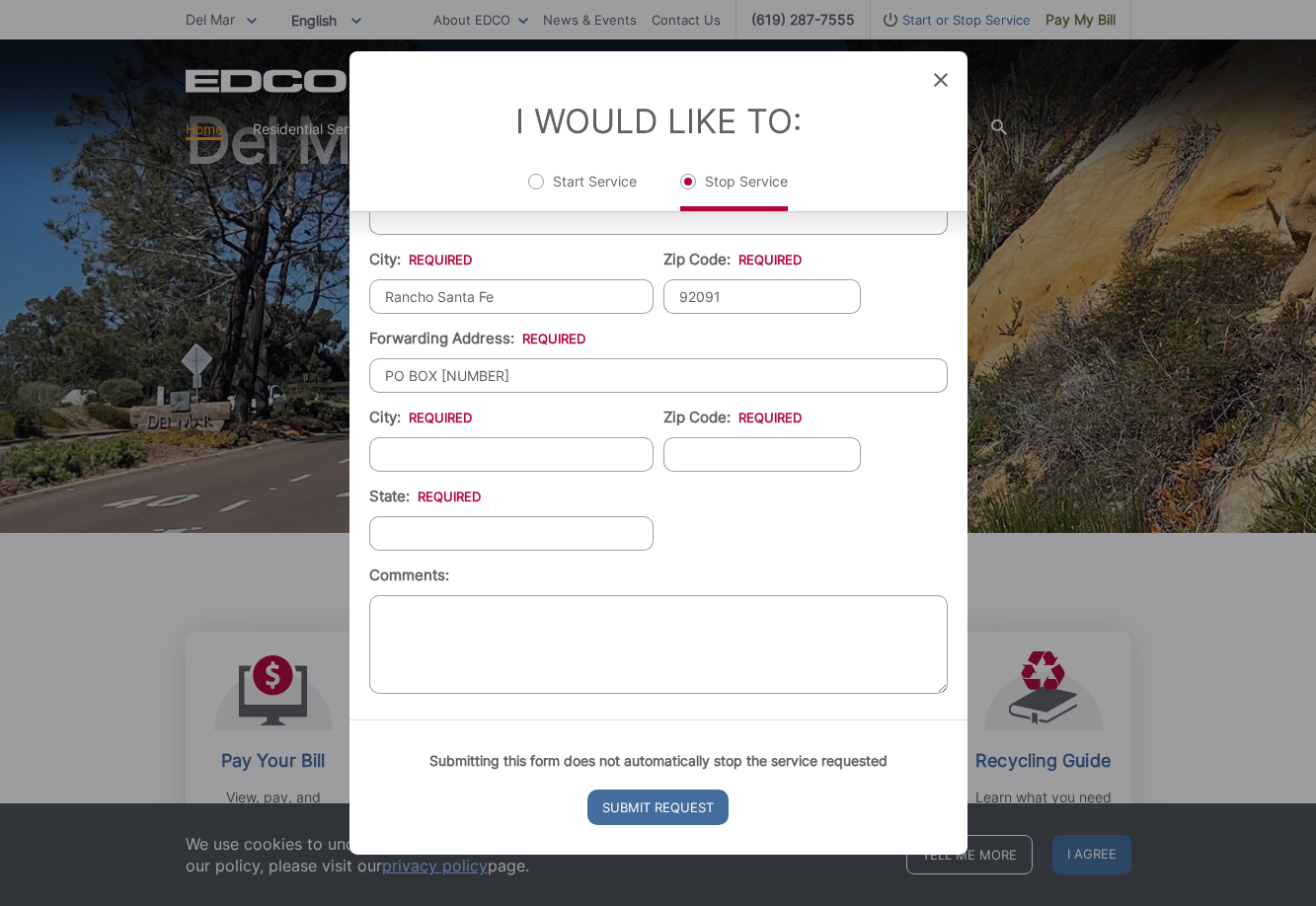 click on "City: *" at bounding box center (511, 454) 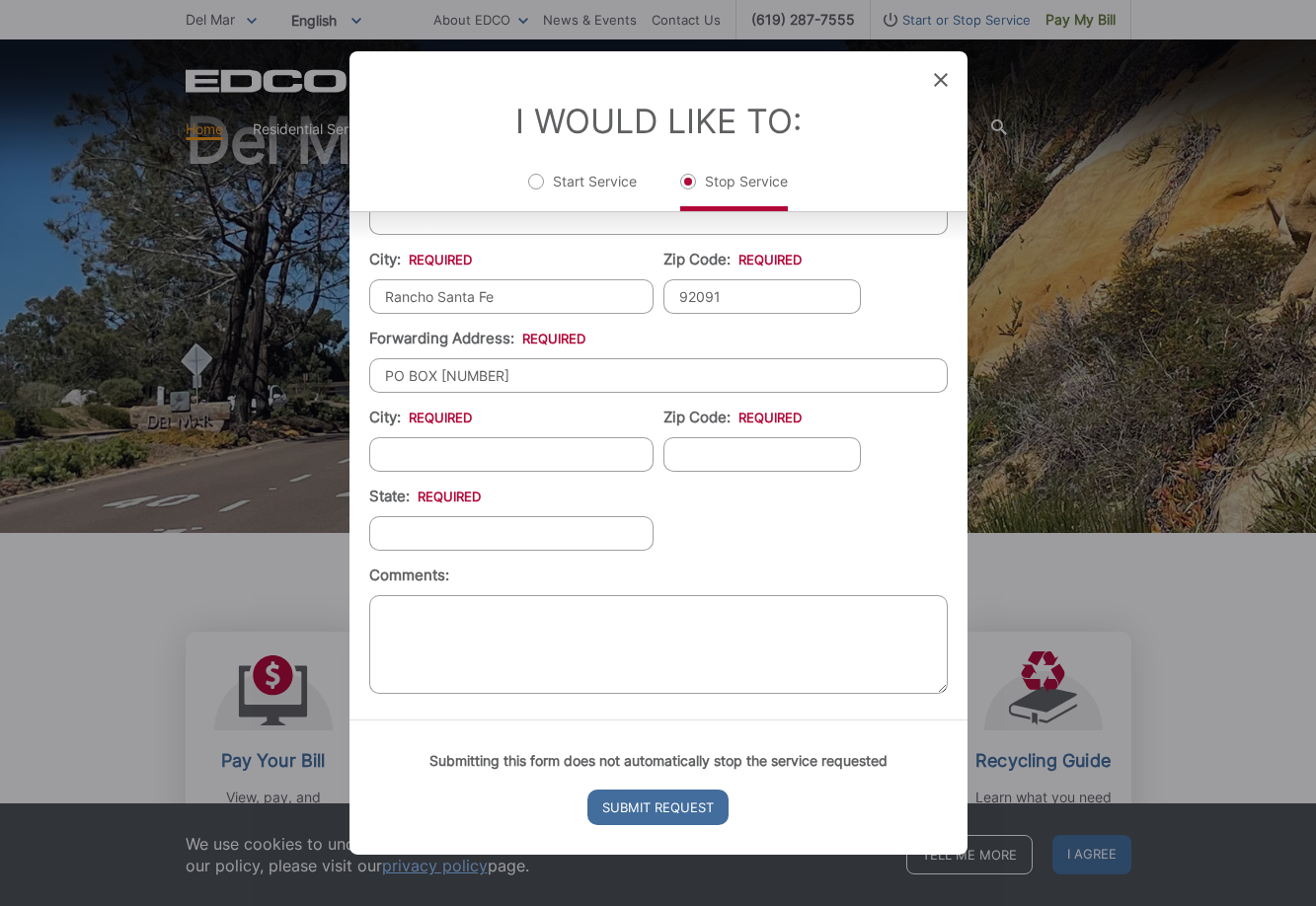 type on "Rancho Santa Fe" 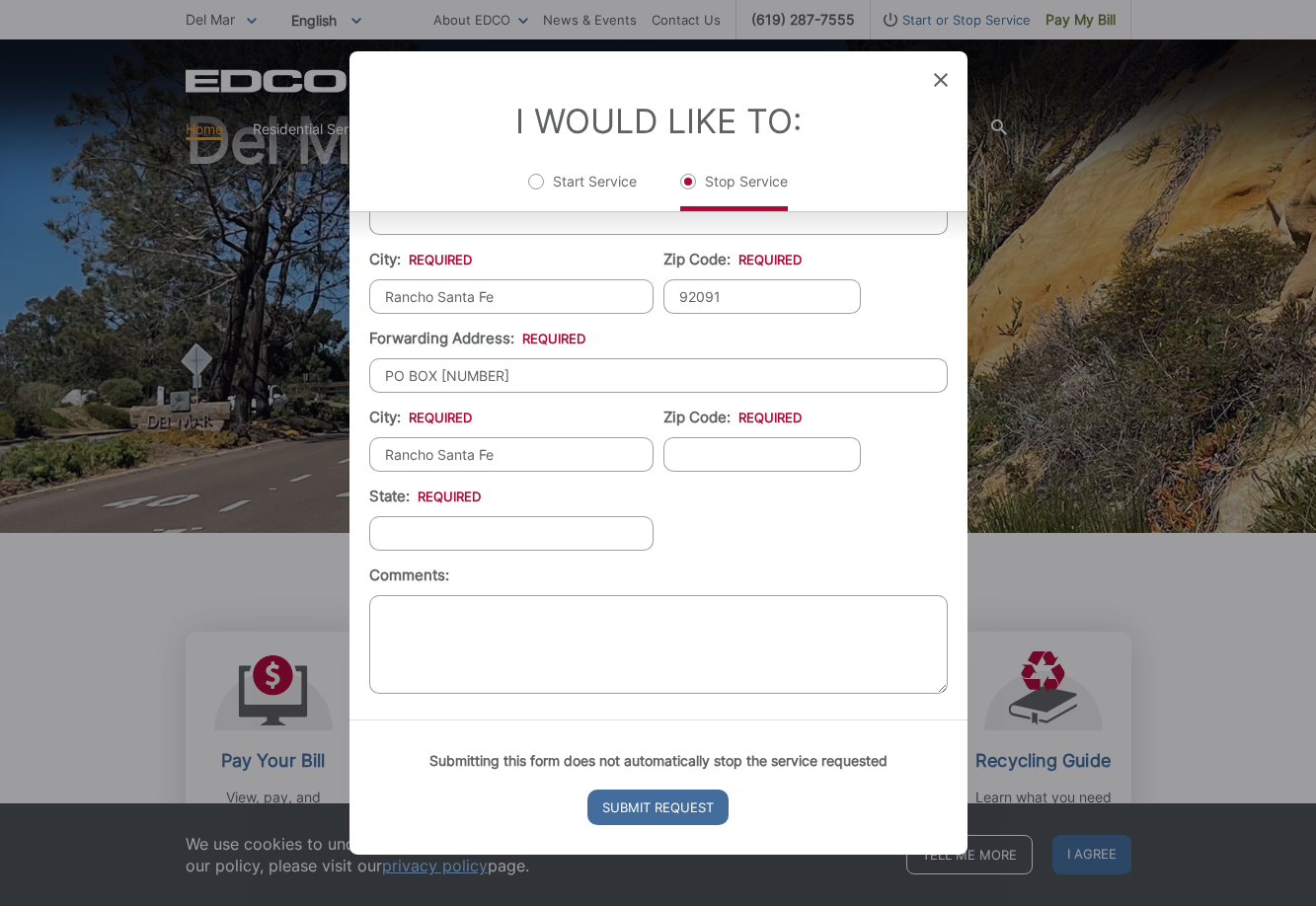 type on "92091" 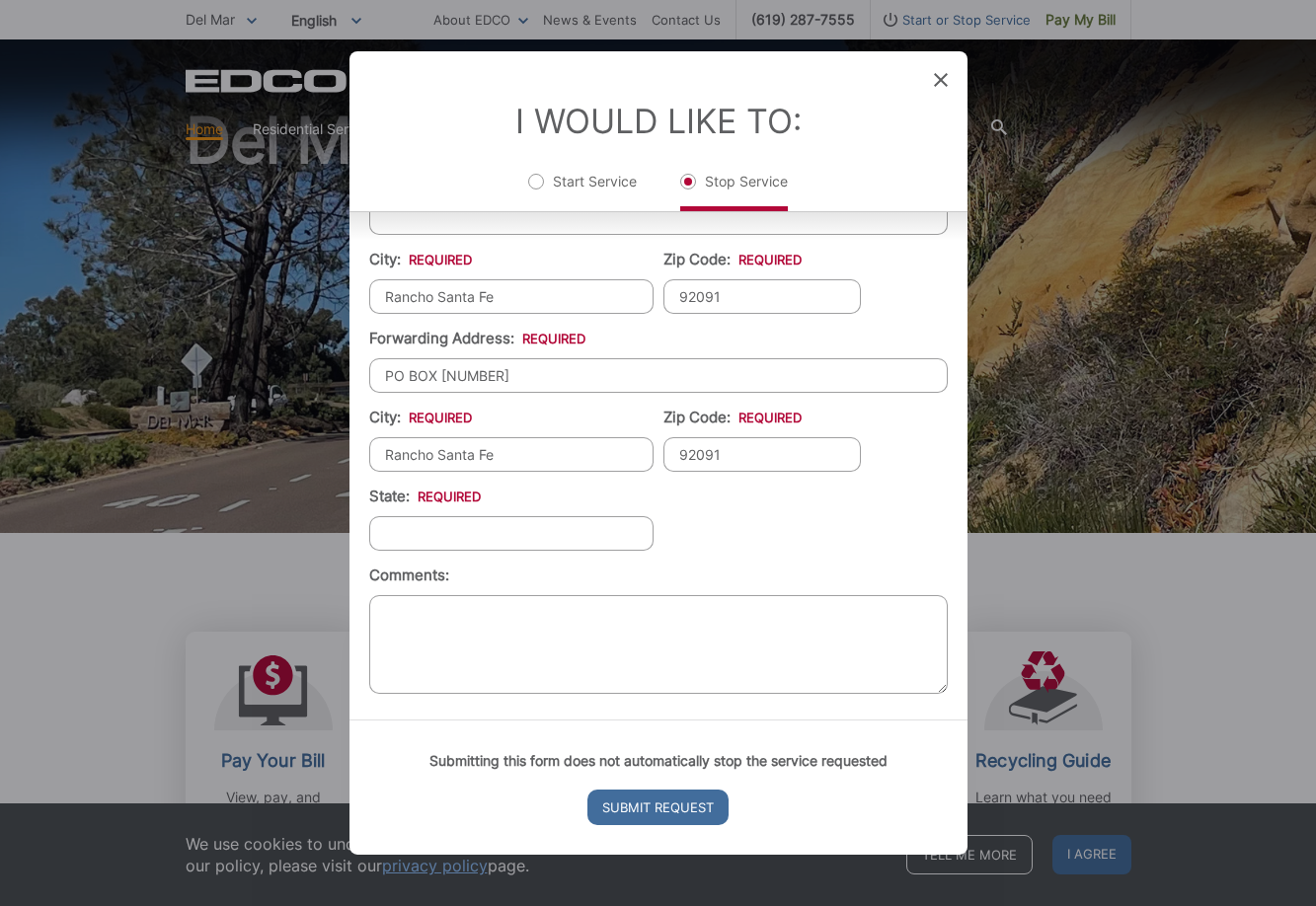 type on "Ca" 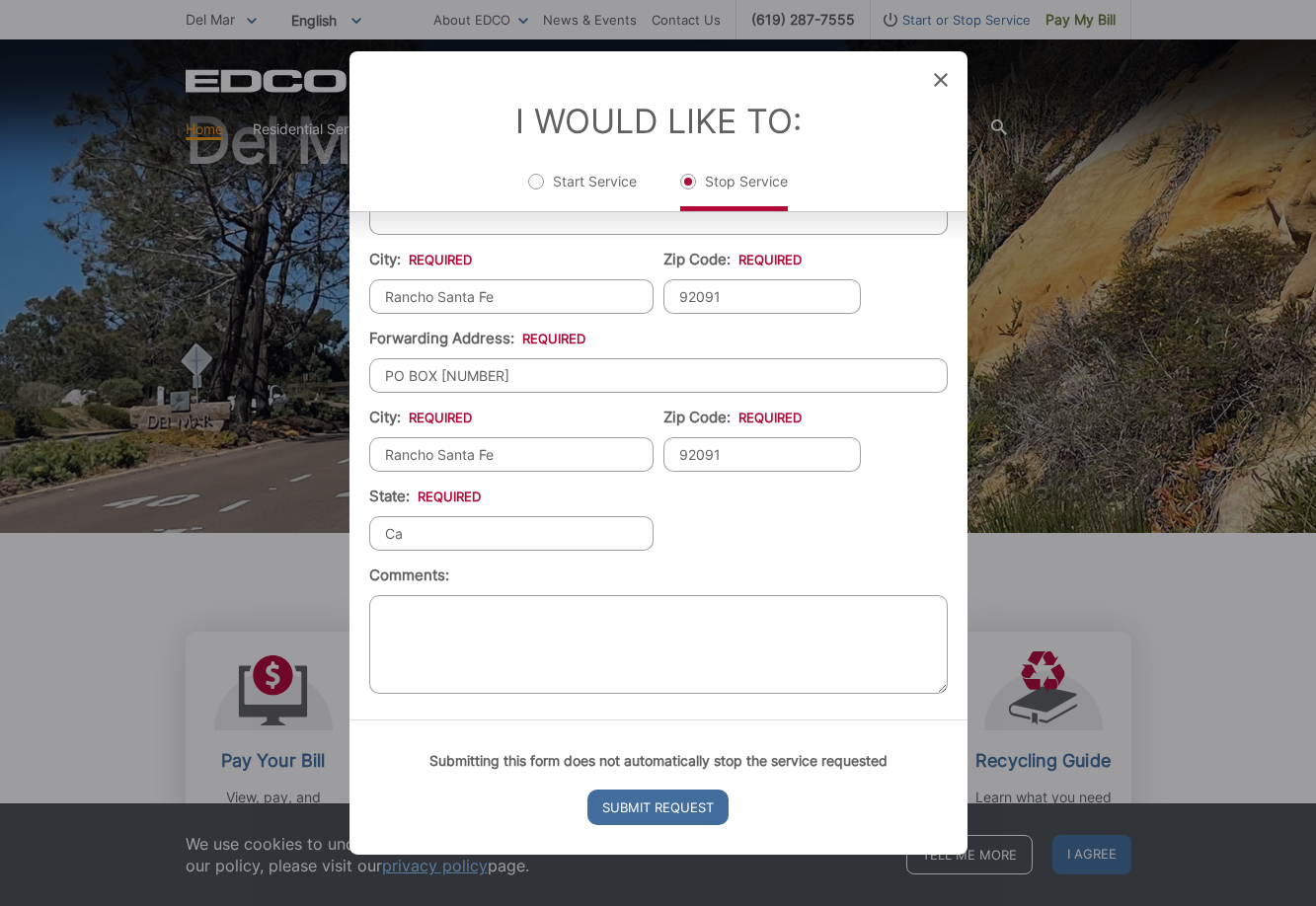 click on "92091" at bounding box center [762, 454] 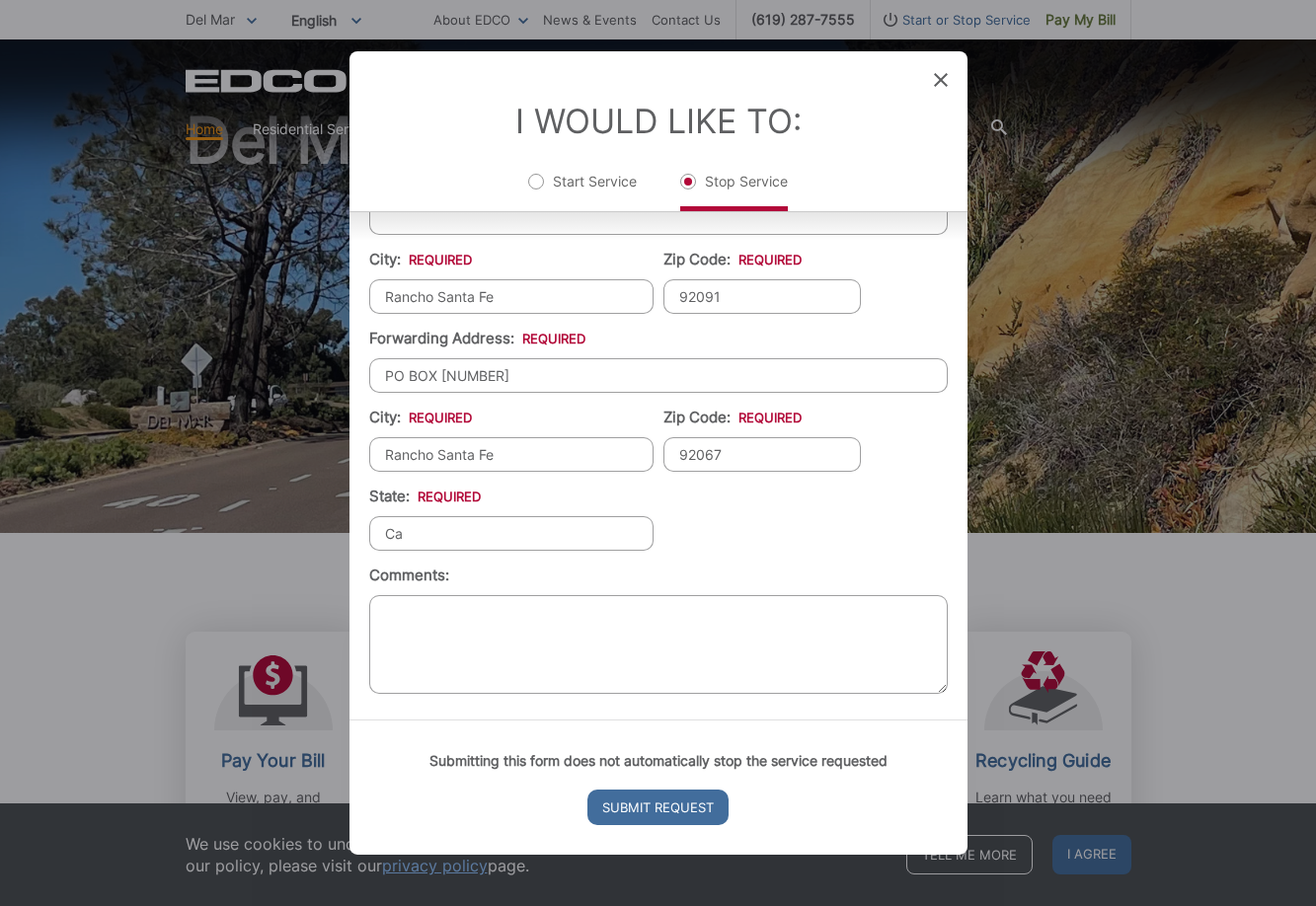 type on "92067" 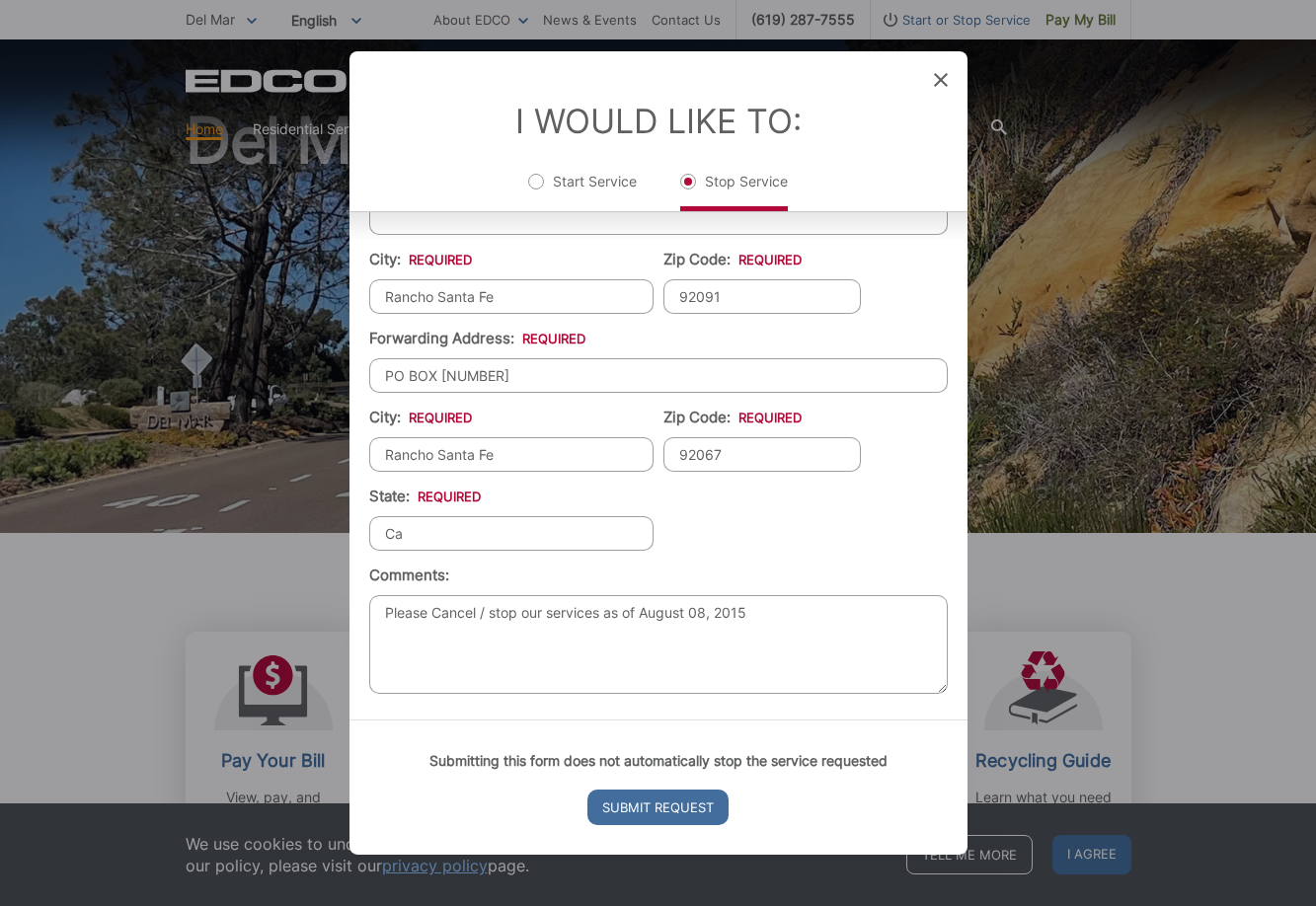 click on "Please Cancel / stop our services as of August 08, 2015" at bounding box center (658, 644) 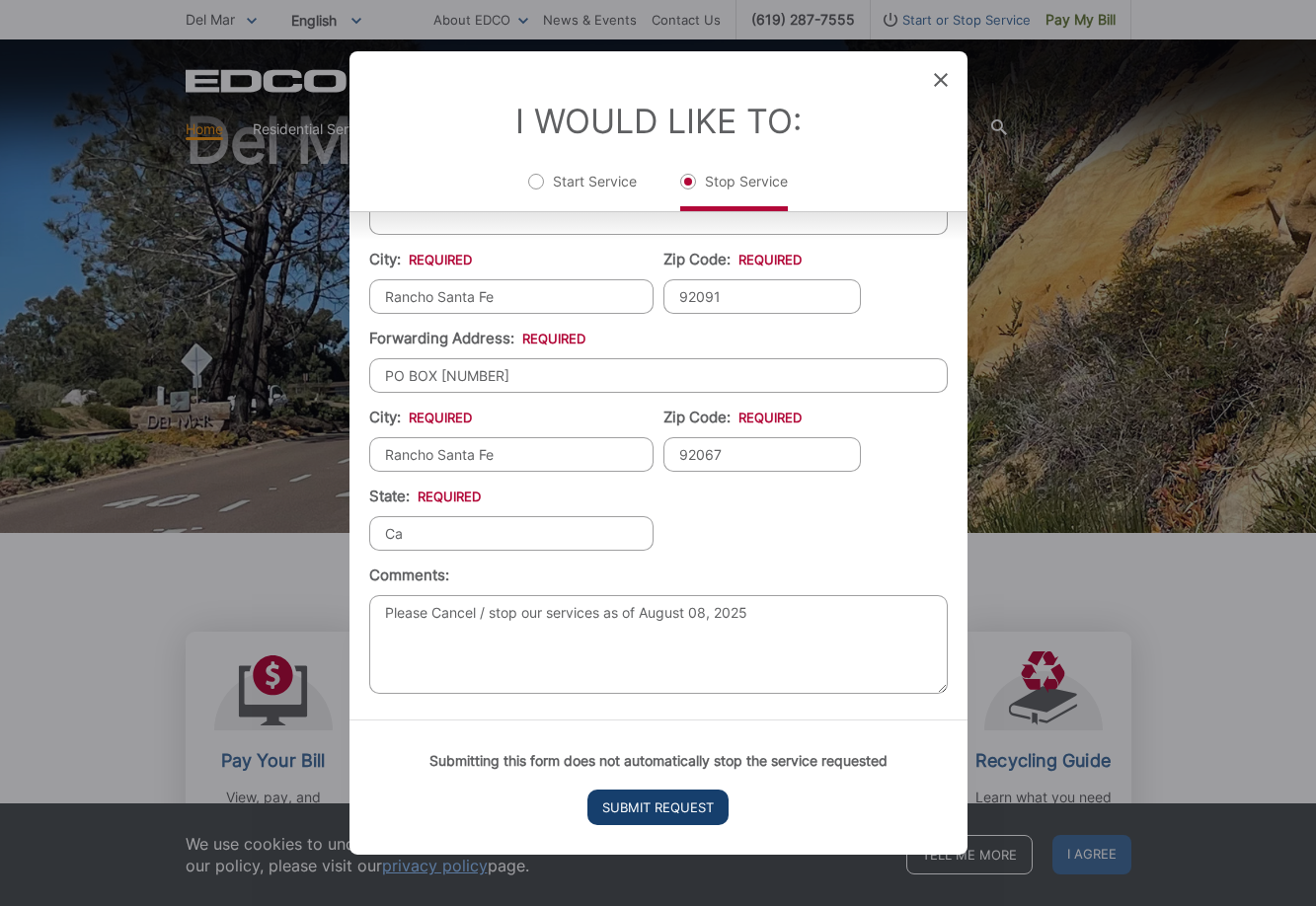 type on "Please Cancel / stop our services as of August 08, 2025" 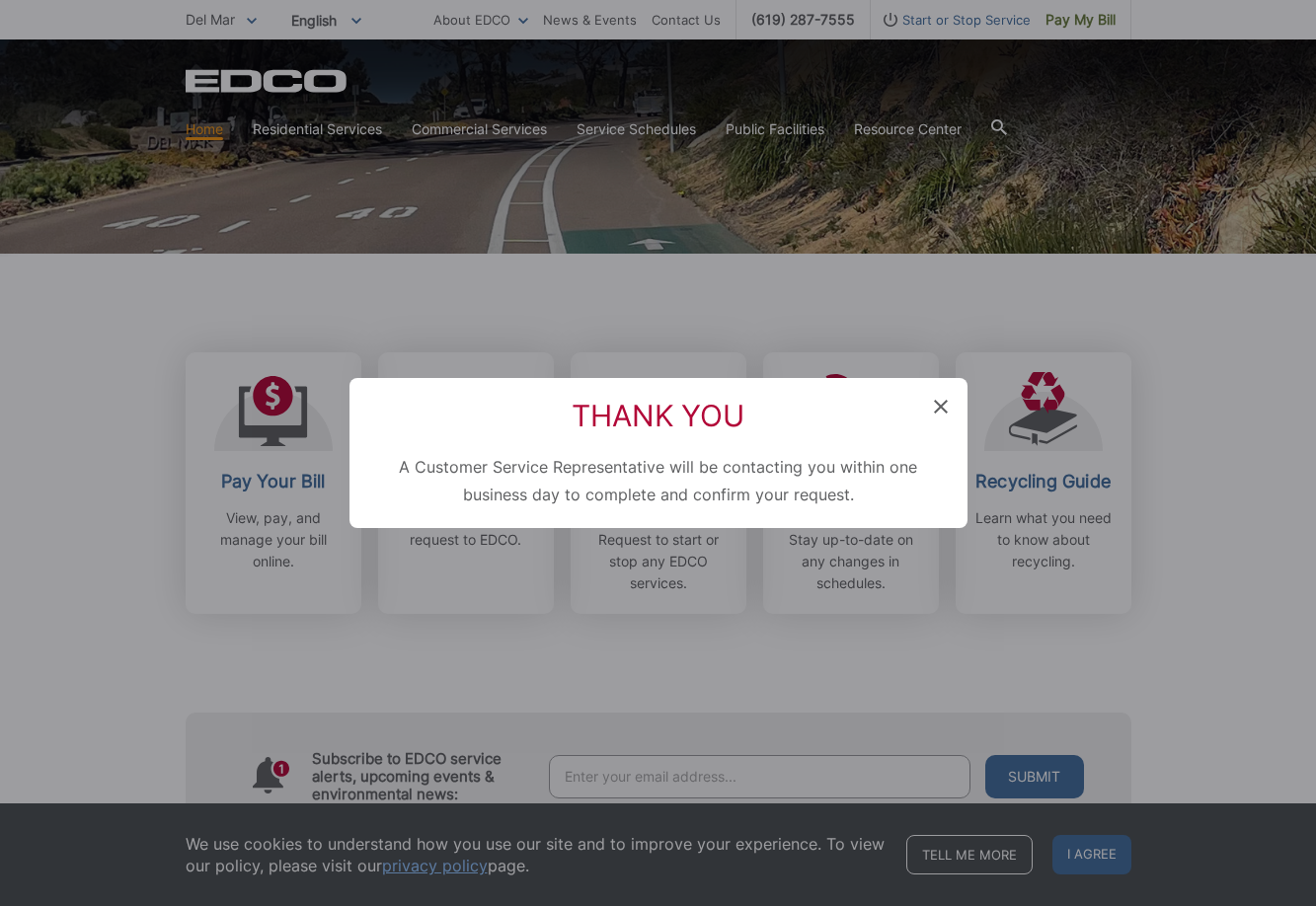 scroll, scrollTop: 0, scrollLeft: 0, axis: both 